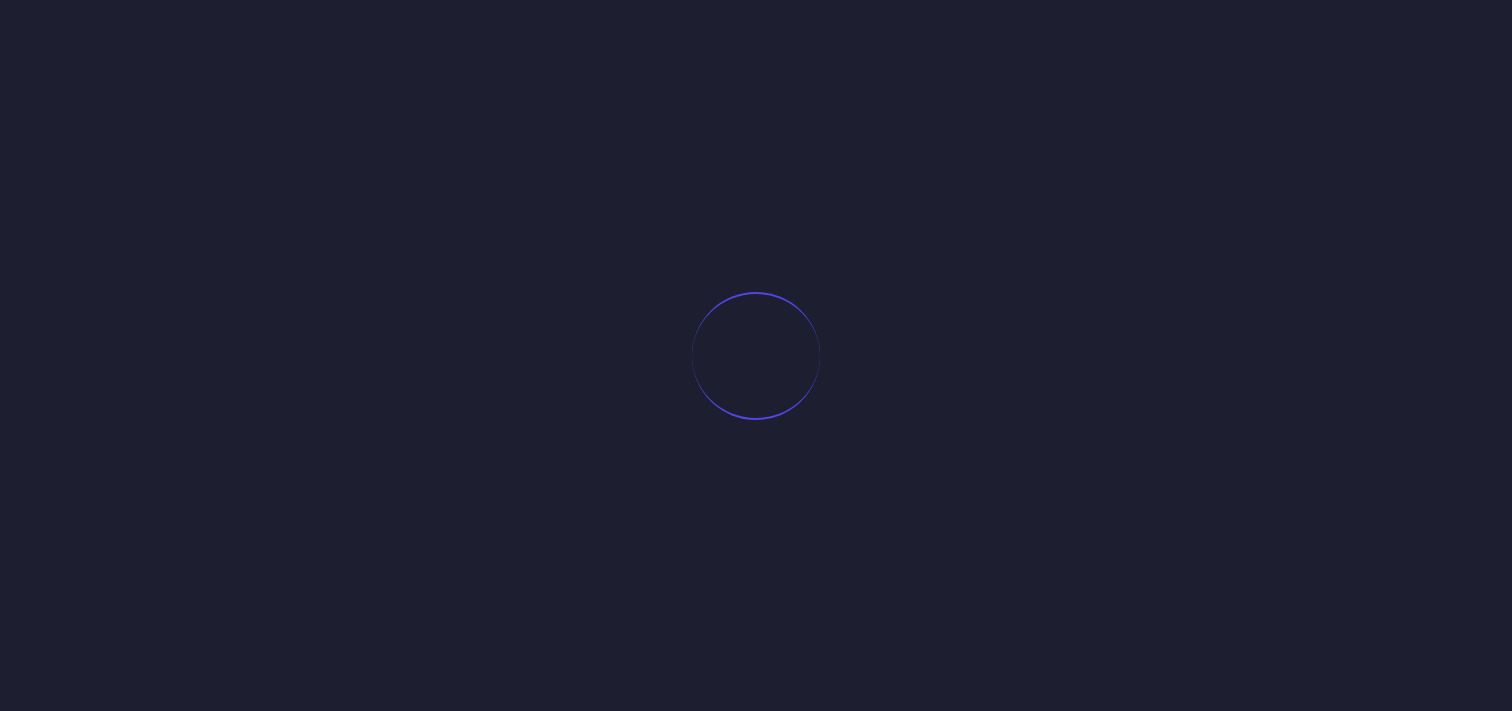 scroll, scrollTop: 0, scrollLeft: 0, axis: both 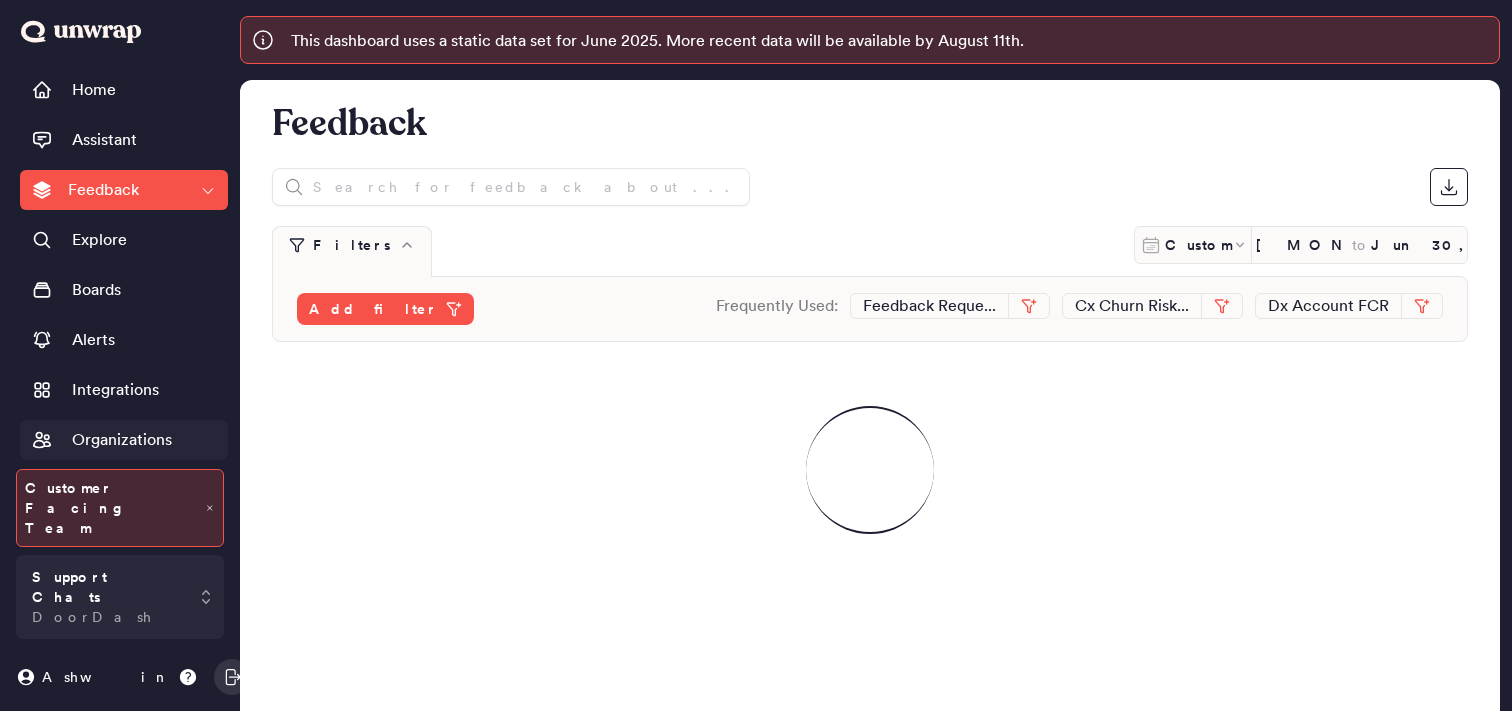 click on "Organizations" at bounding box center (122, 440) 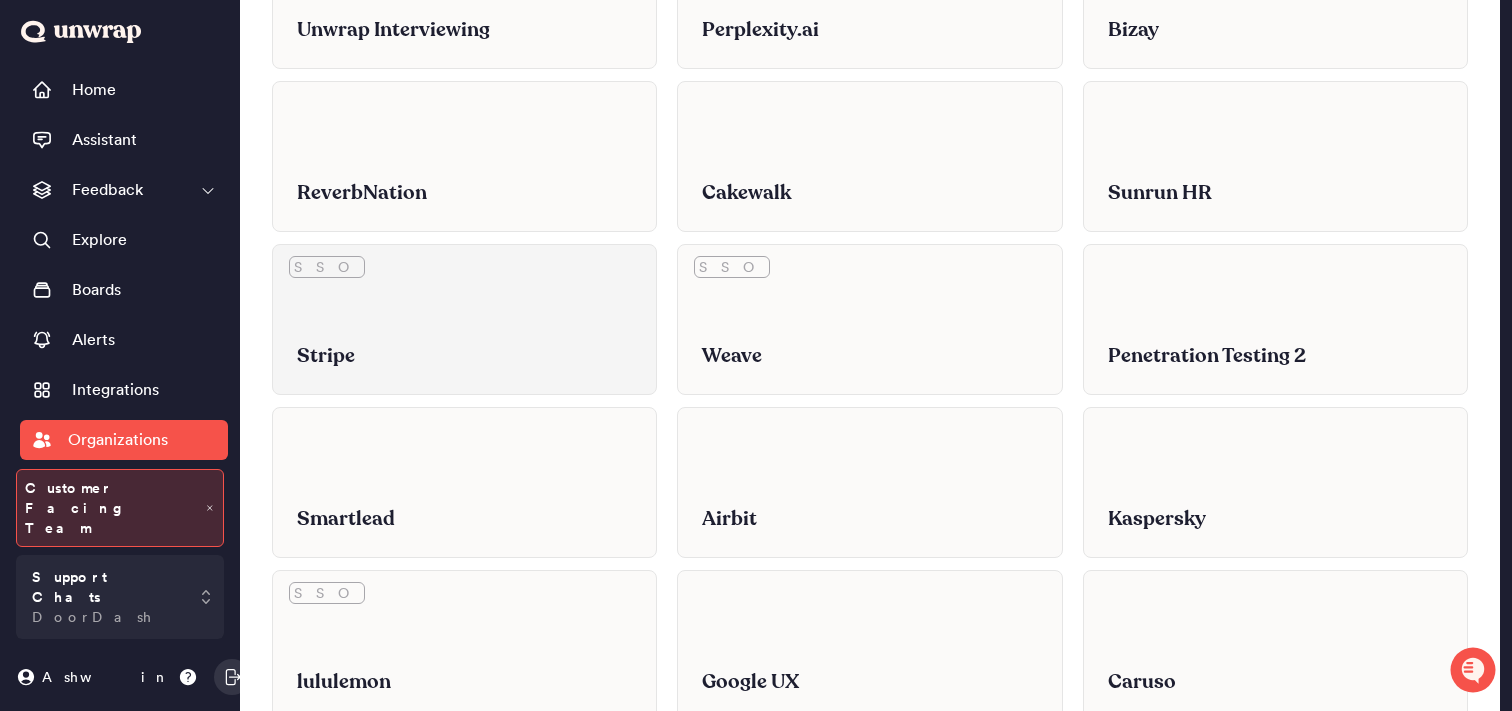 click on "Stripe" at bounding box center [464, 341] 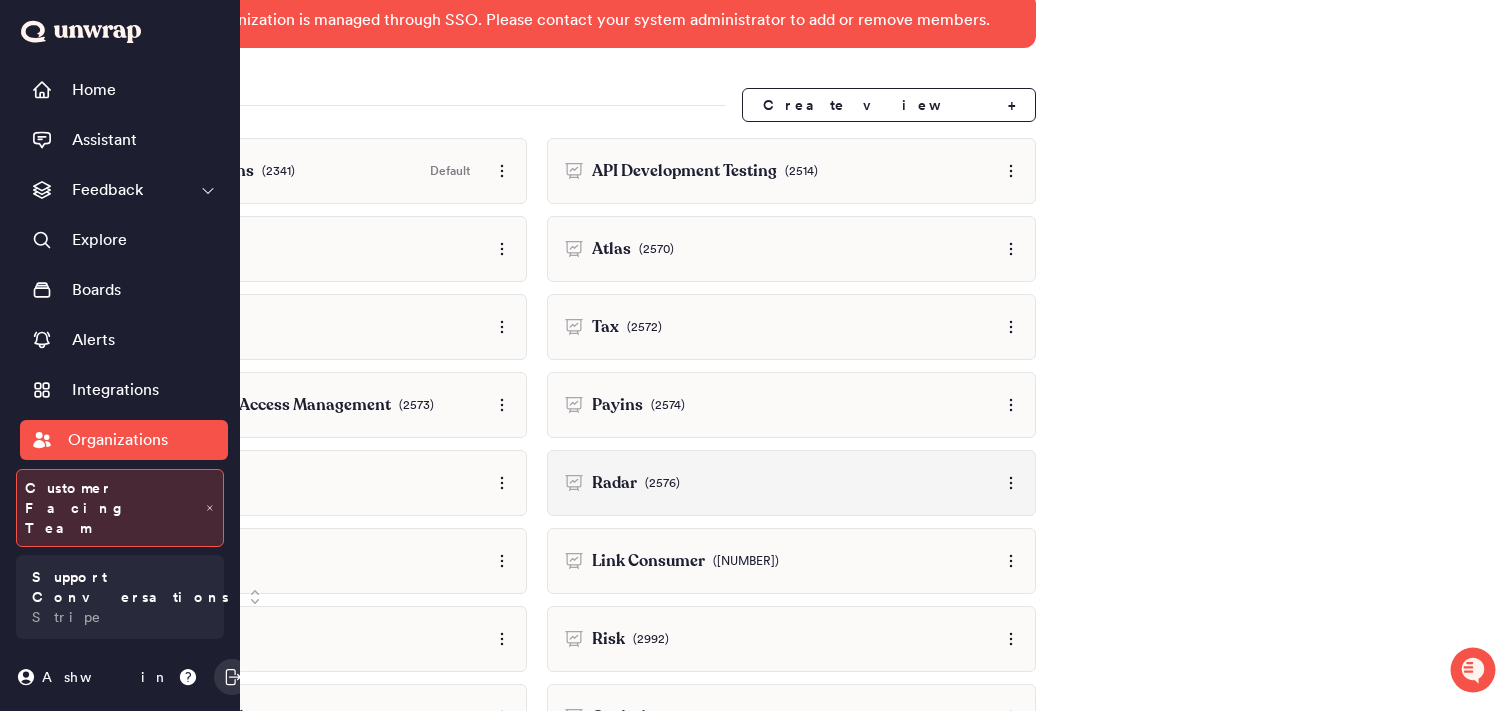 scroll, scrollTop: 686, scrollLeft: 0, axis: vertical 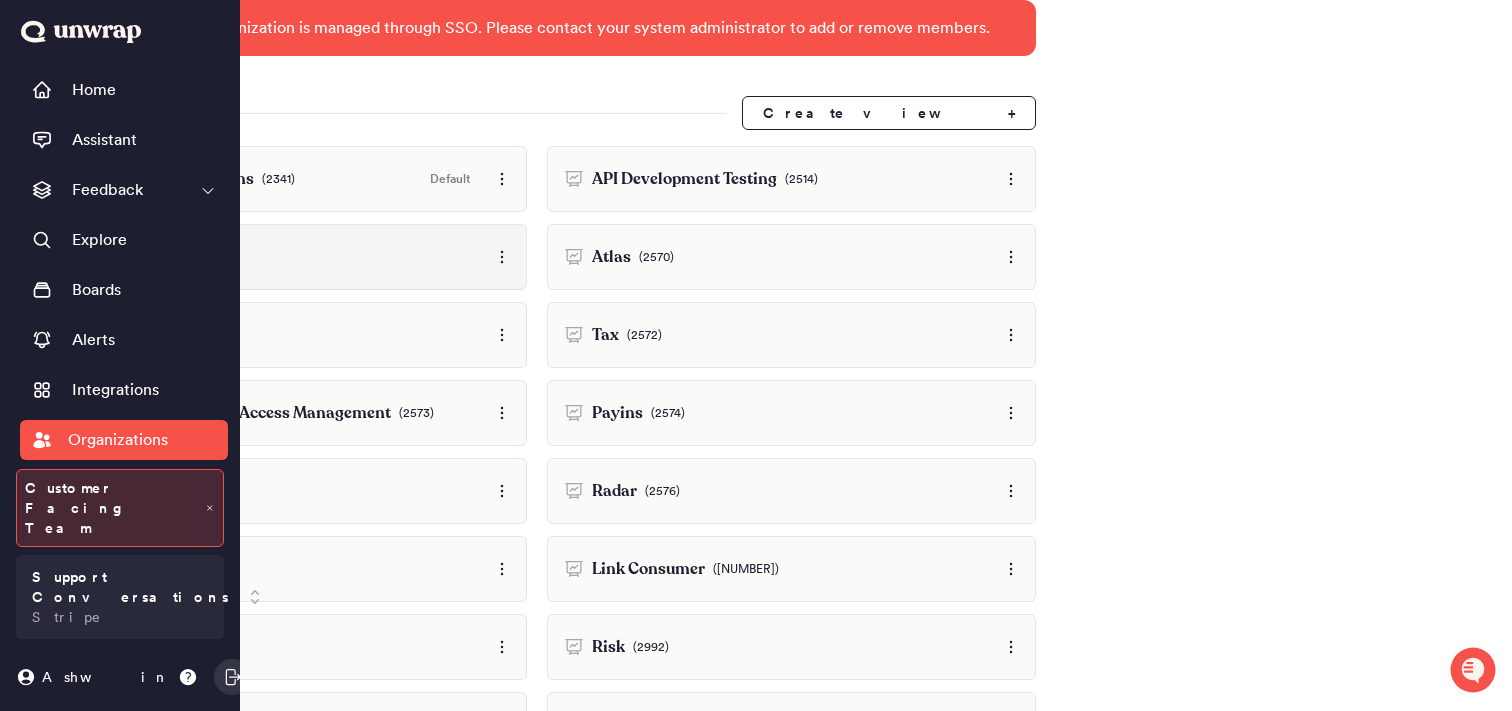 click on "([NUMBER])" at bounding box center (282, 257) 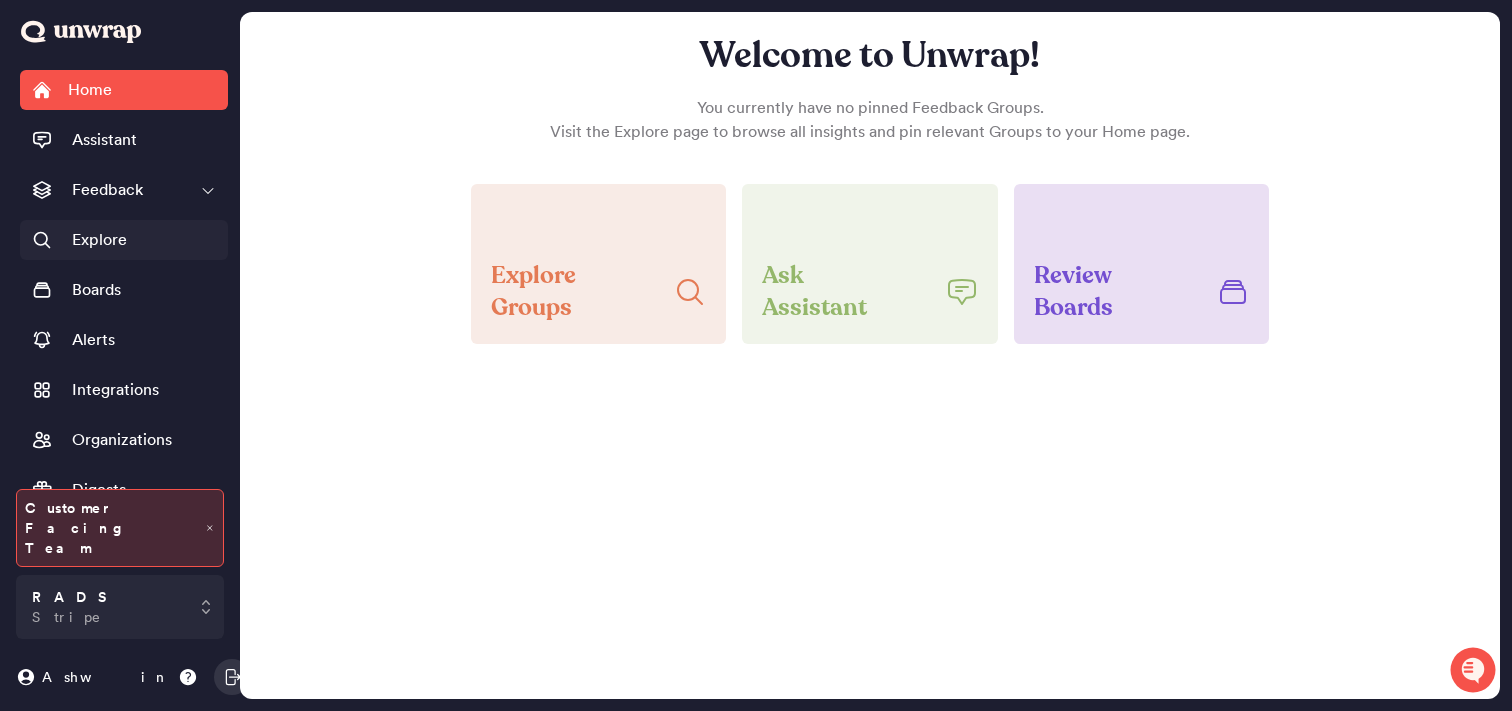 click on "Explore" at bounding box center (99, 240) 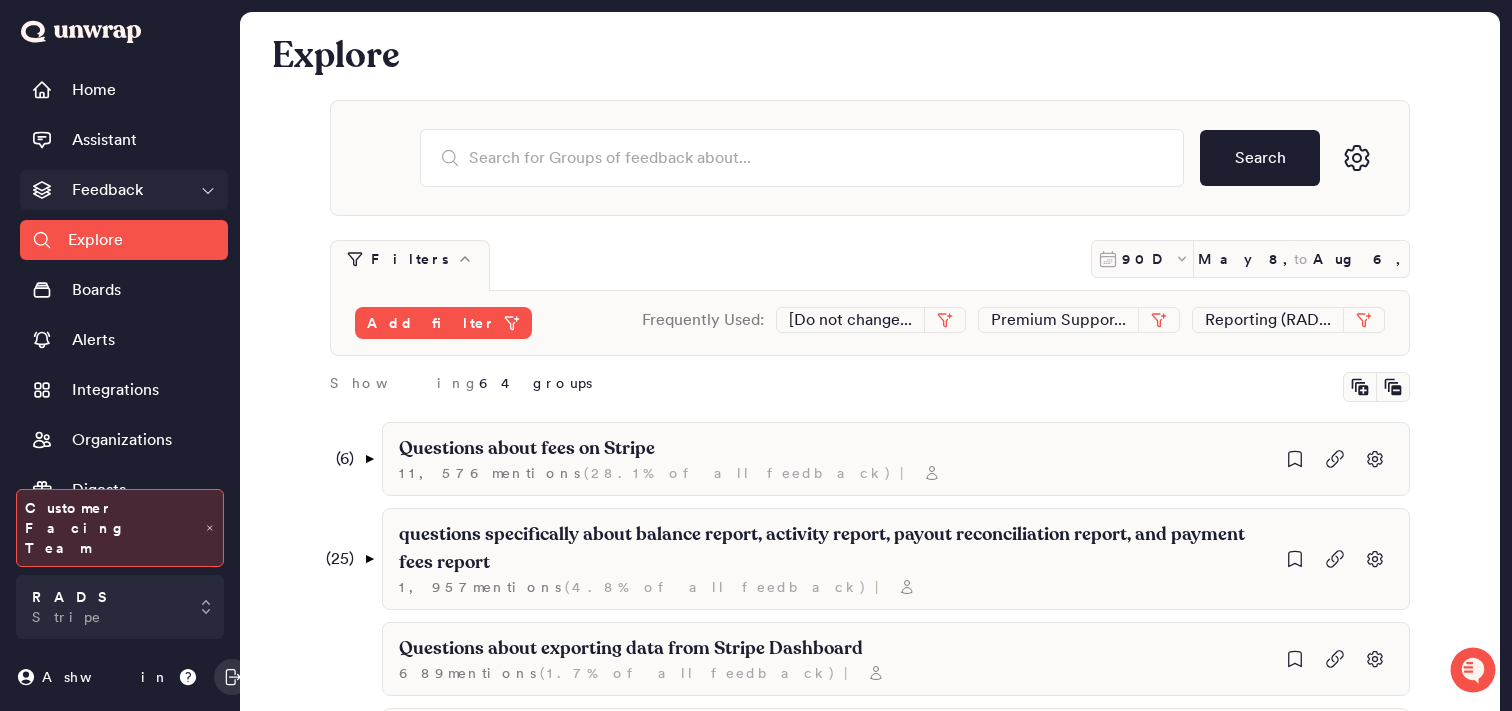 click on "Feedback" at bounding box center (107, 190) 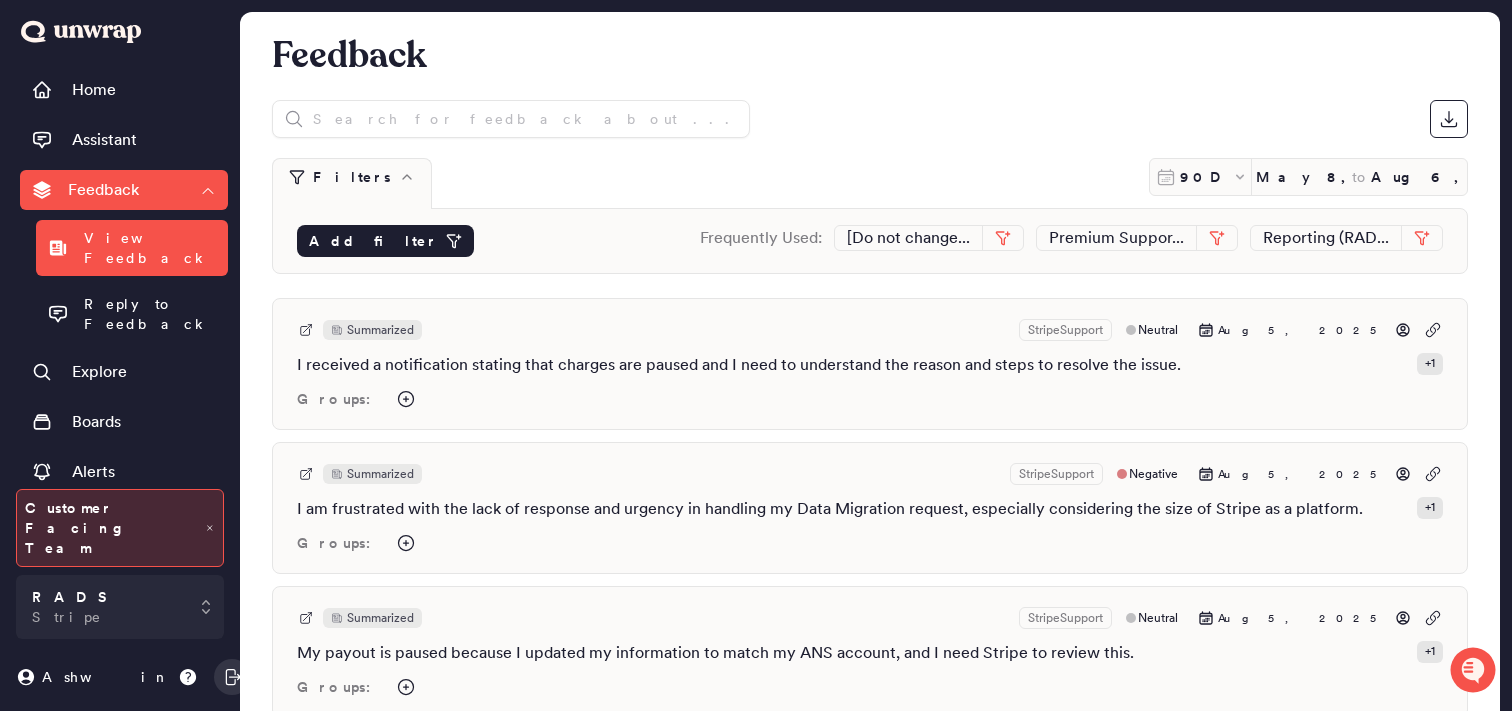 click on "Add filter" at bounding box center (373, 241) 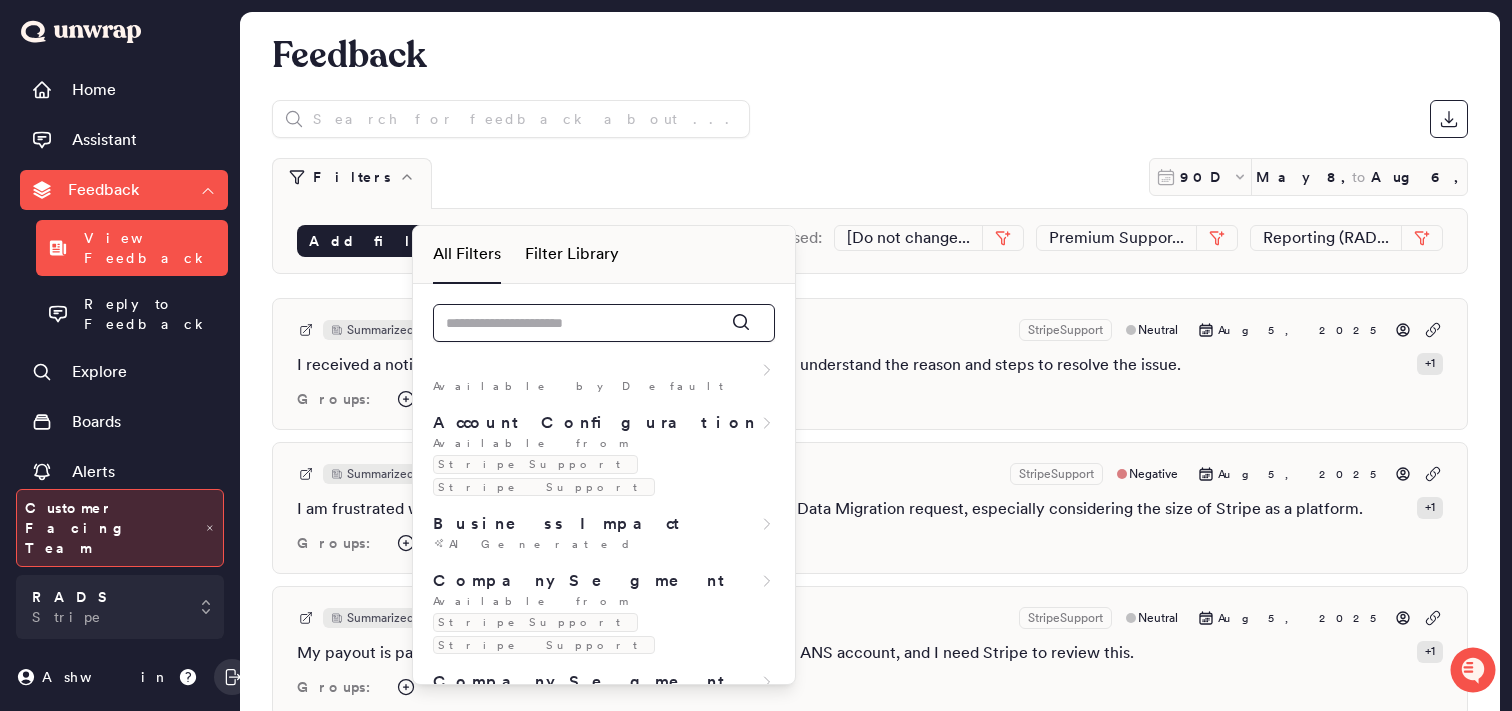 click at bounding box center [604, 323] 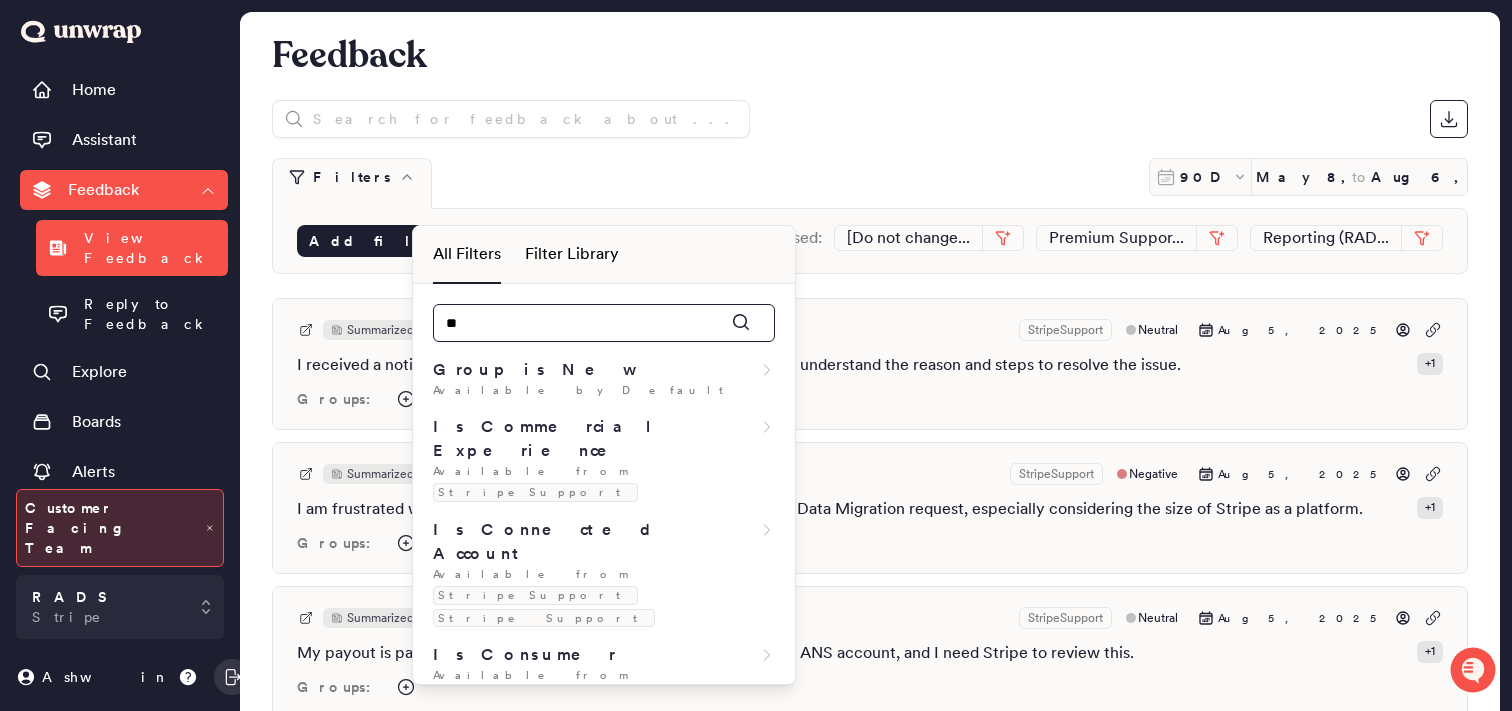 type on "*" 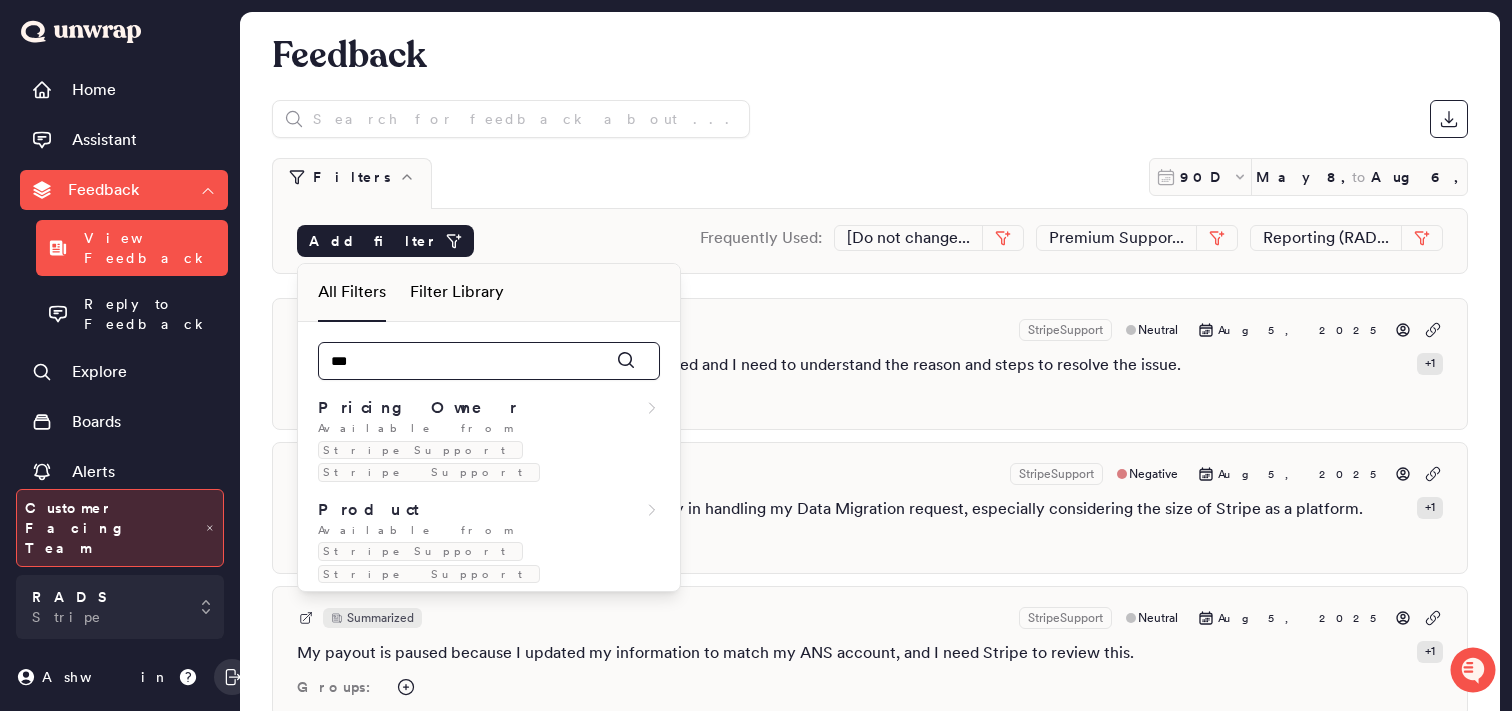 type on "****" 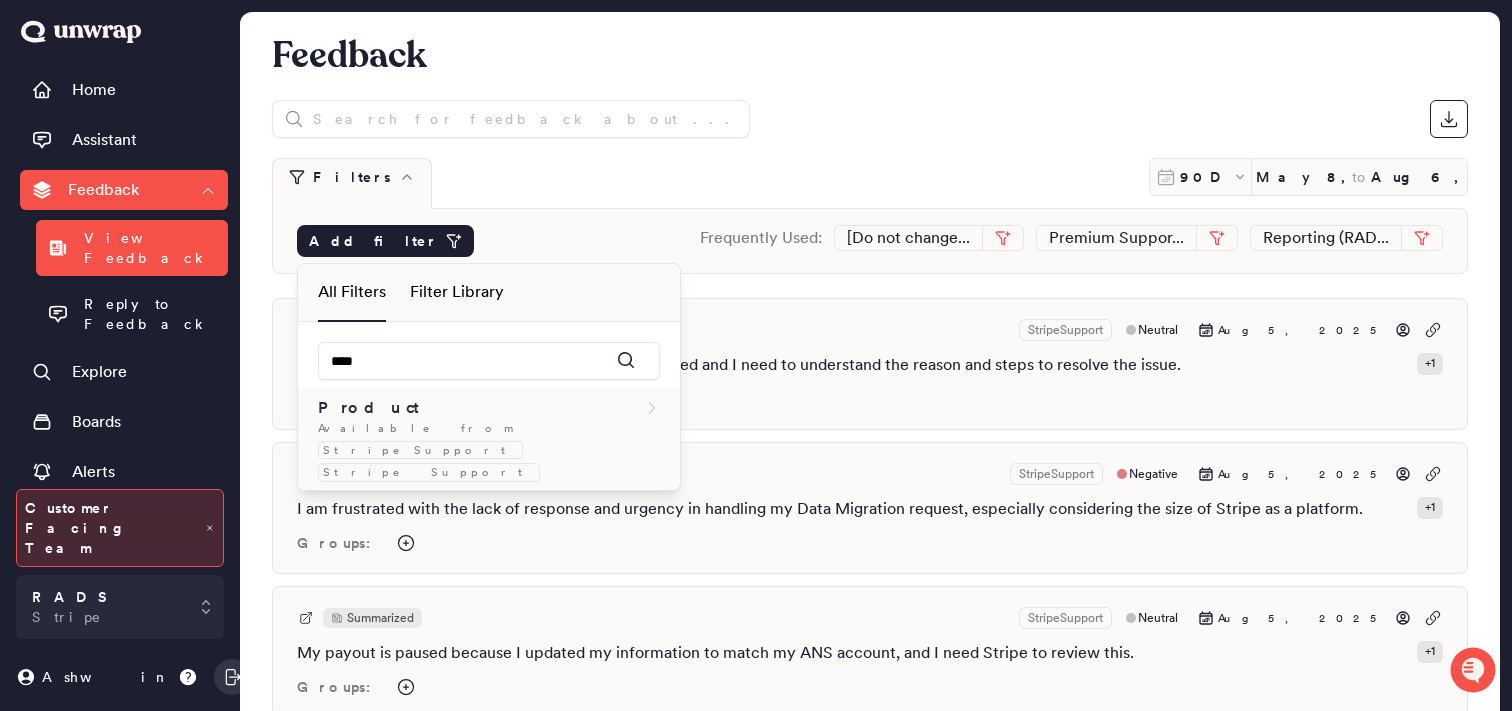 click on "Available from" at bounding box center (415, 428) 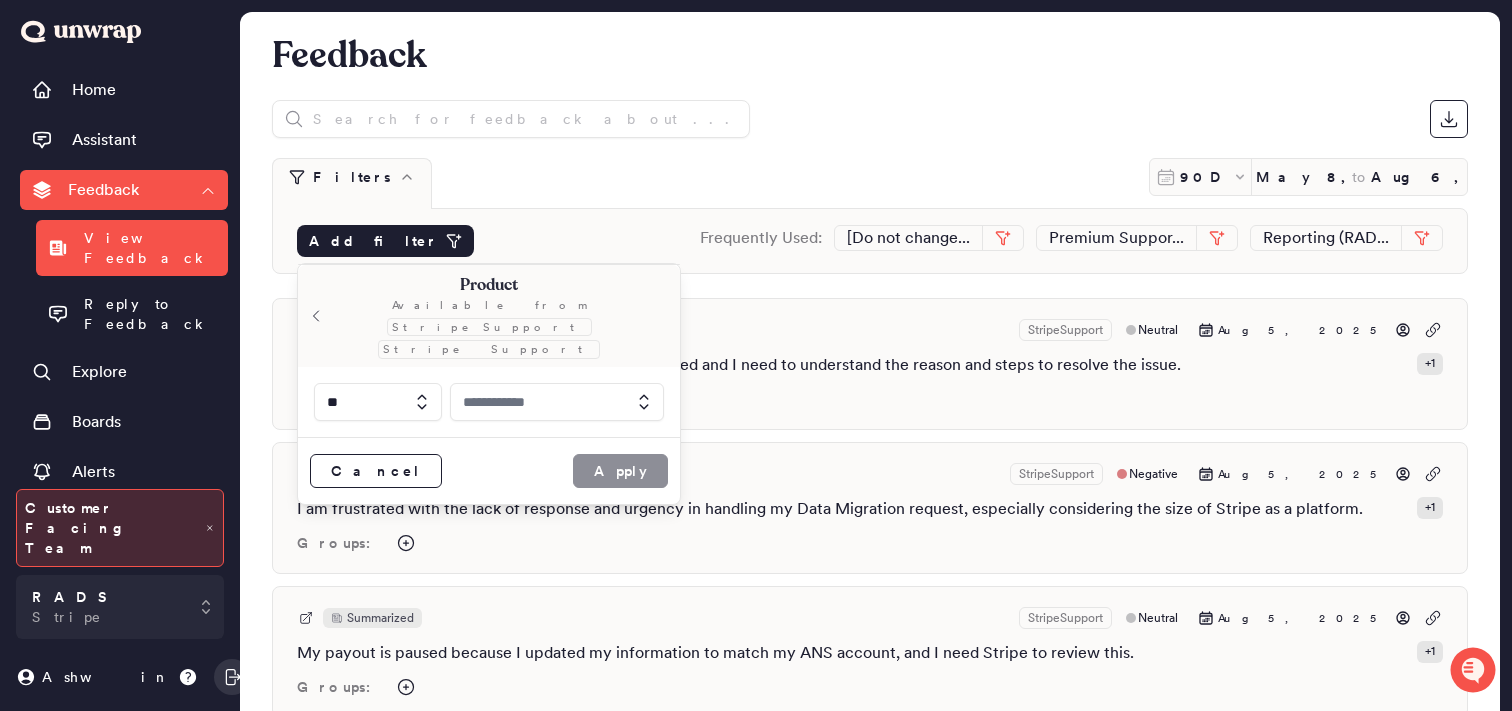 click at bounding box center [557, 402] 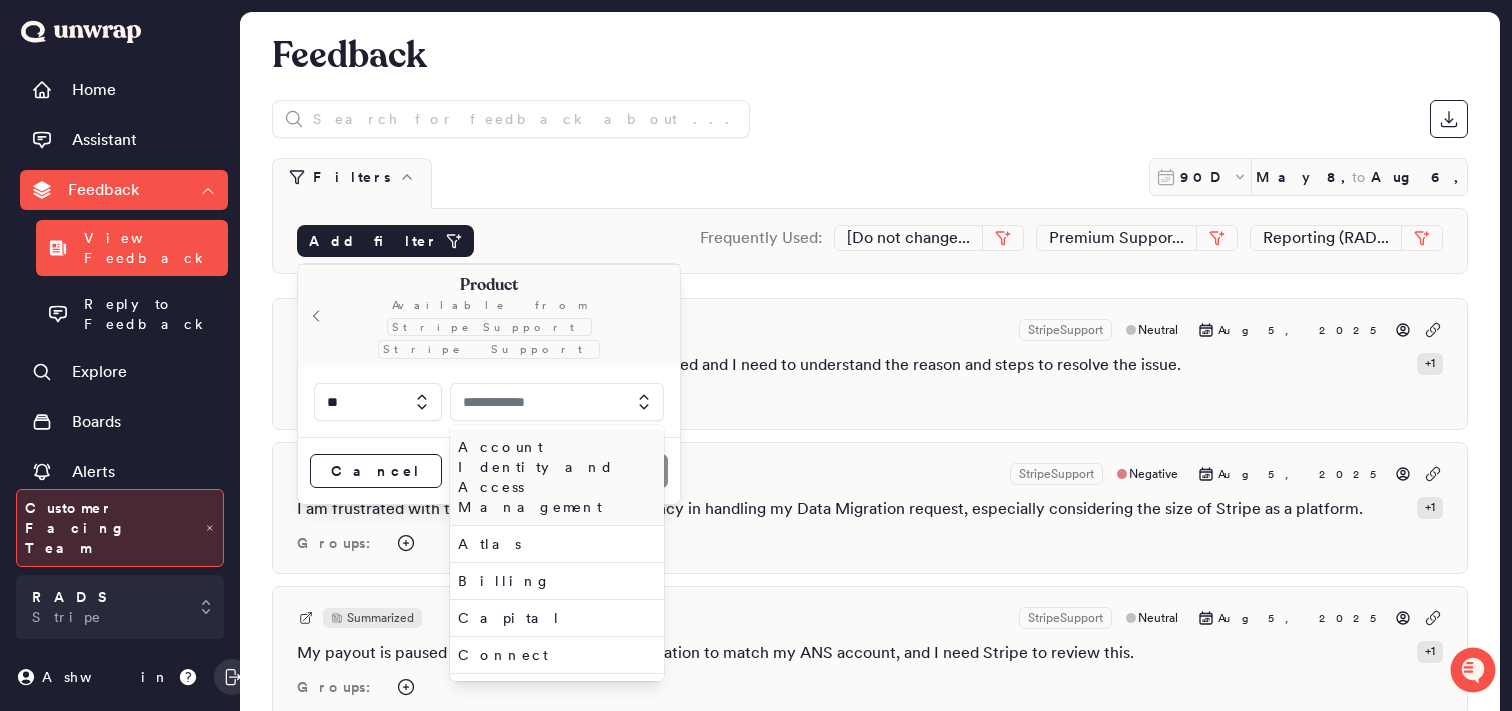 click at bounding box center (557, 402) 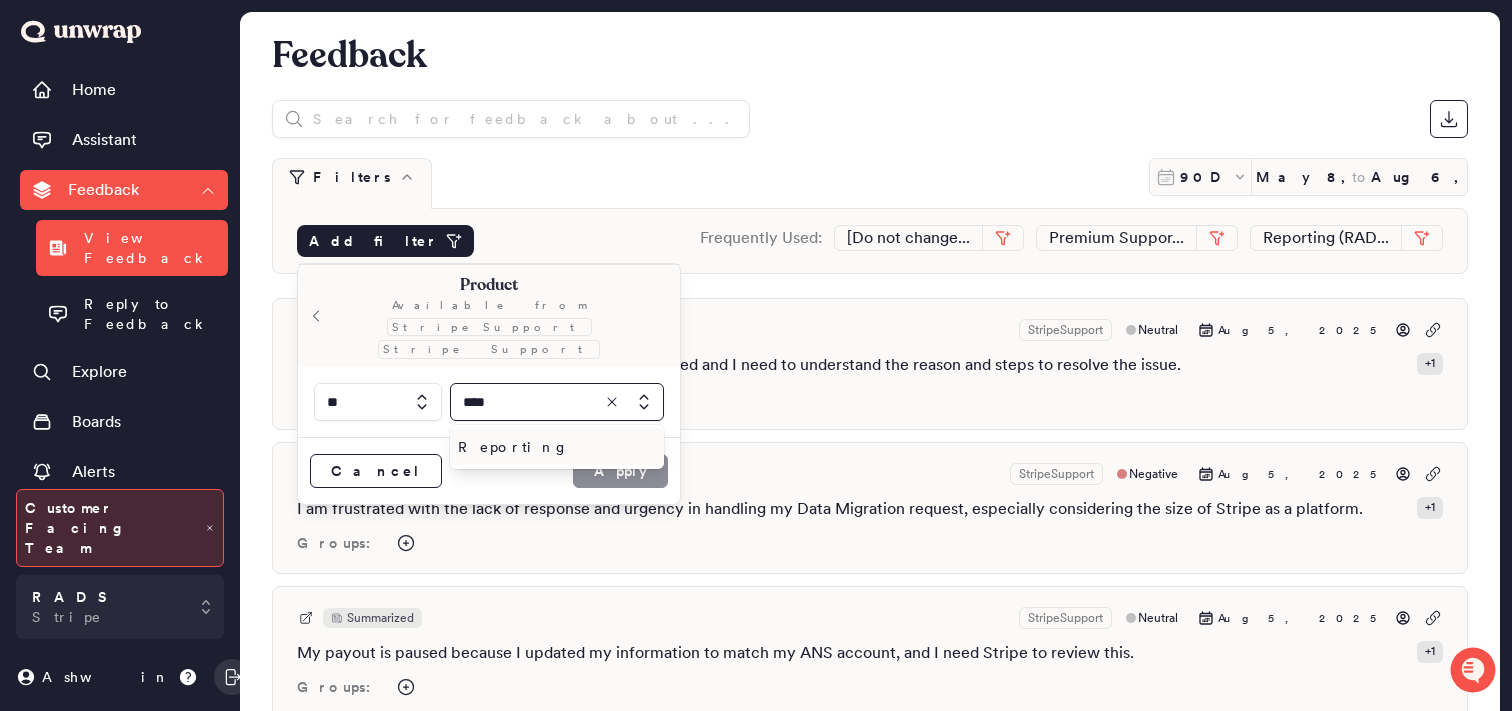 type on "****" 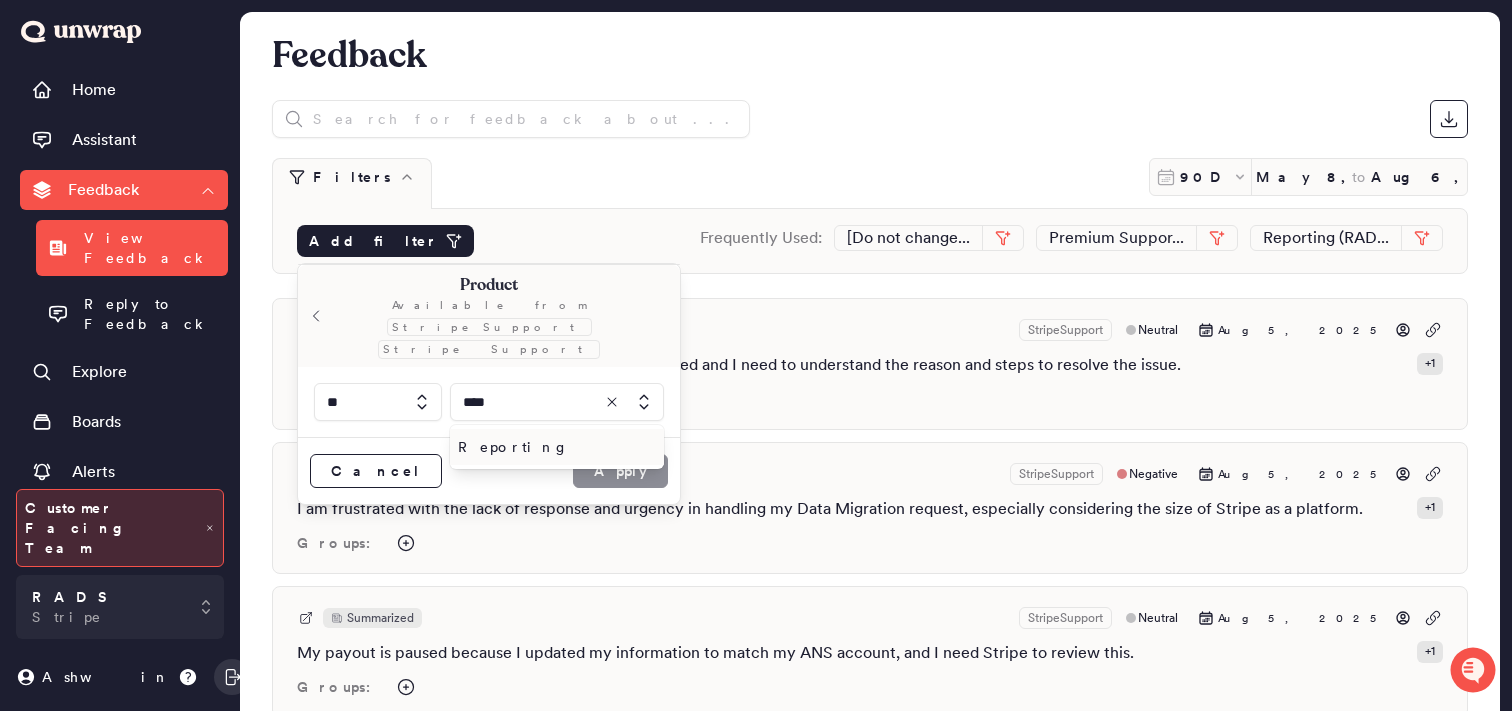 click on "Reporting" at bounding box center [553, 447] 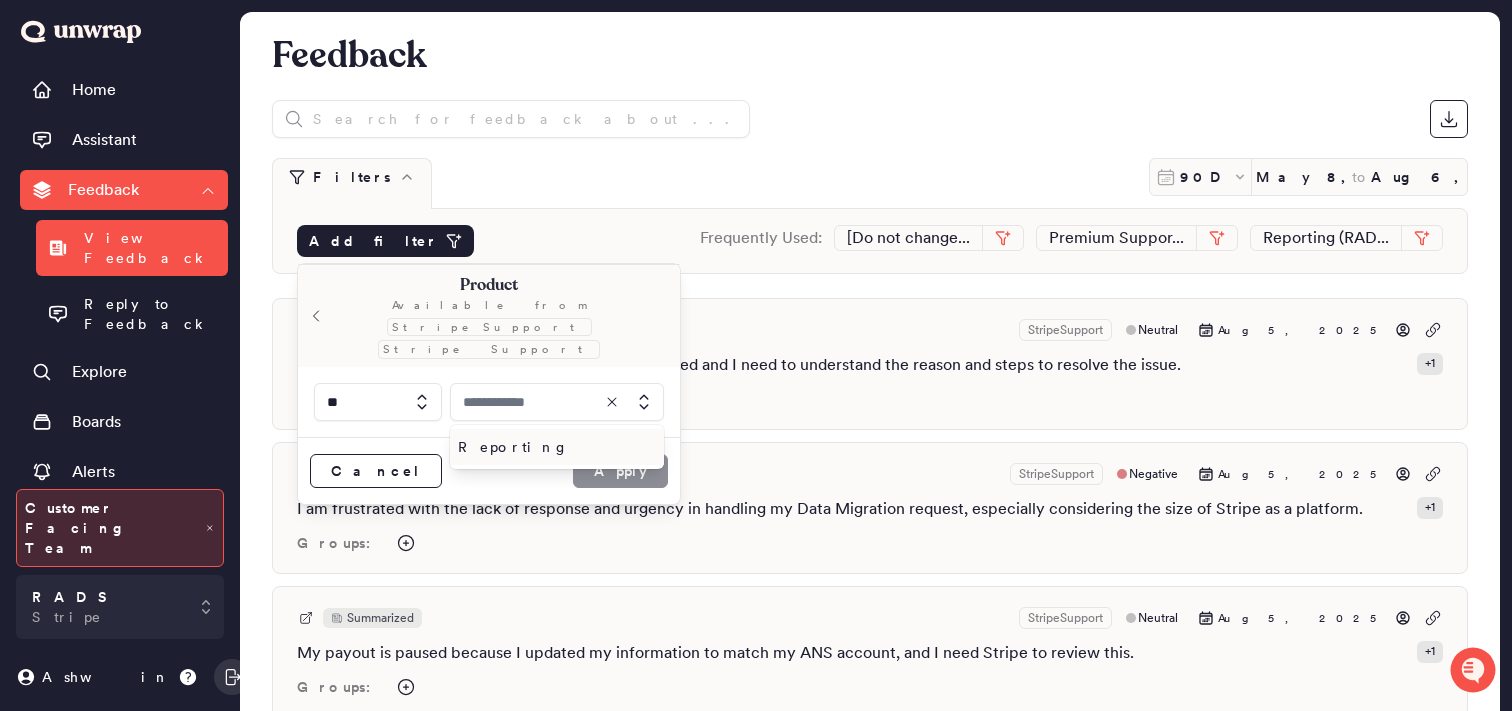 type on "*********" 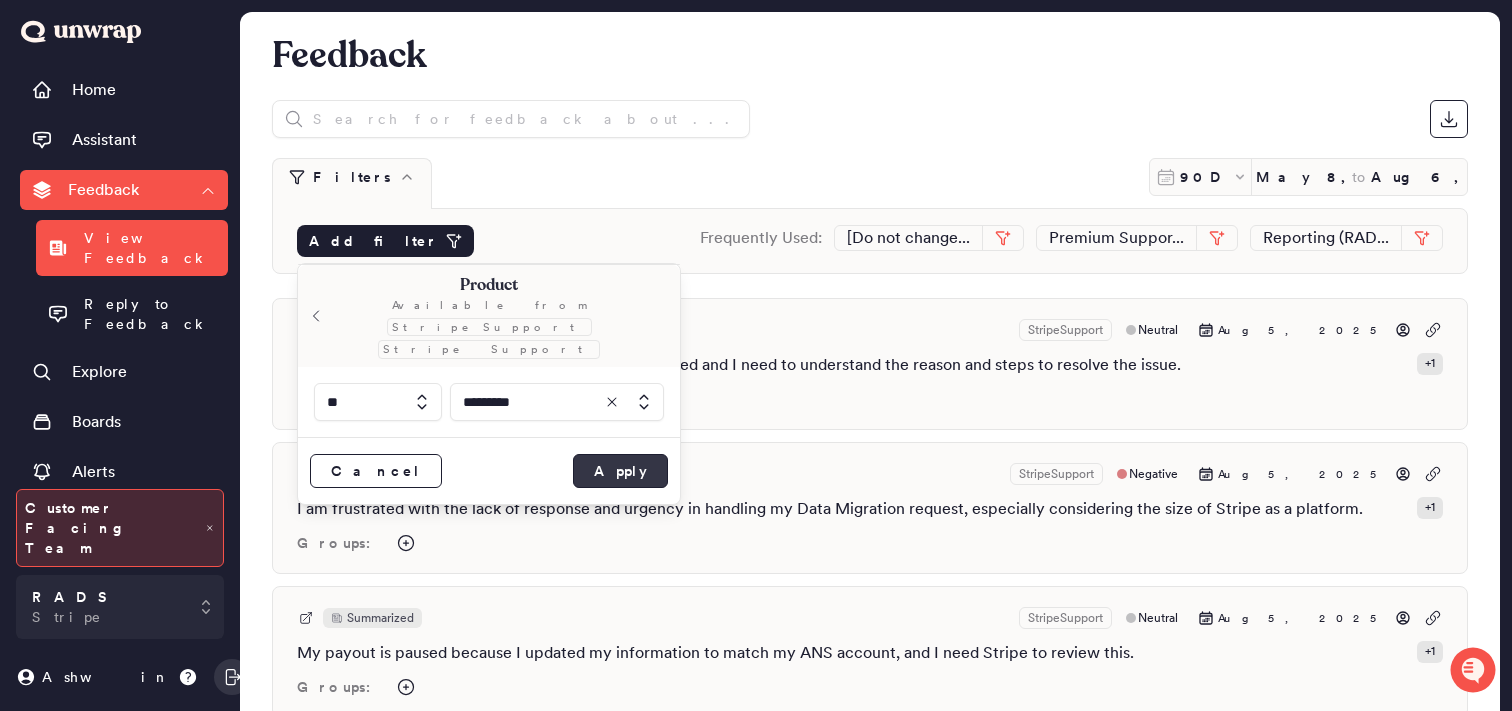 click on "Apply" at bounding box center [620, 471] 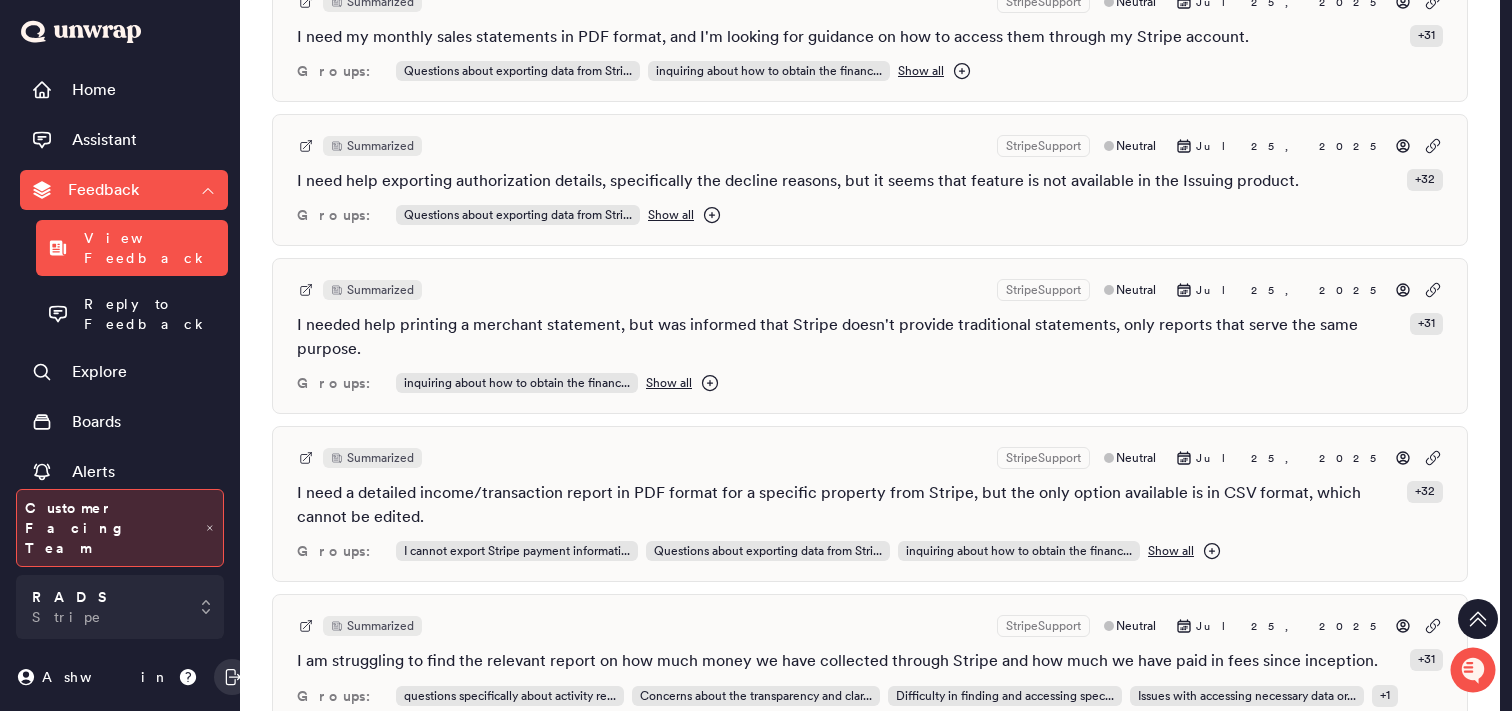 scroll, scrollTop: 7605, scrollLeft: 0, axis: vertical 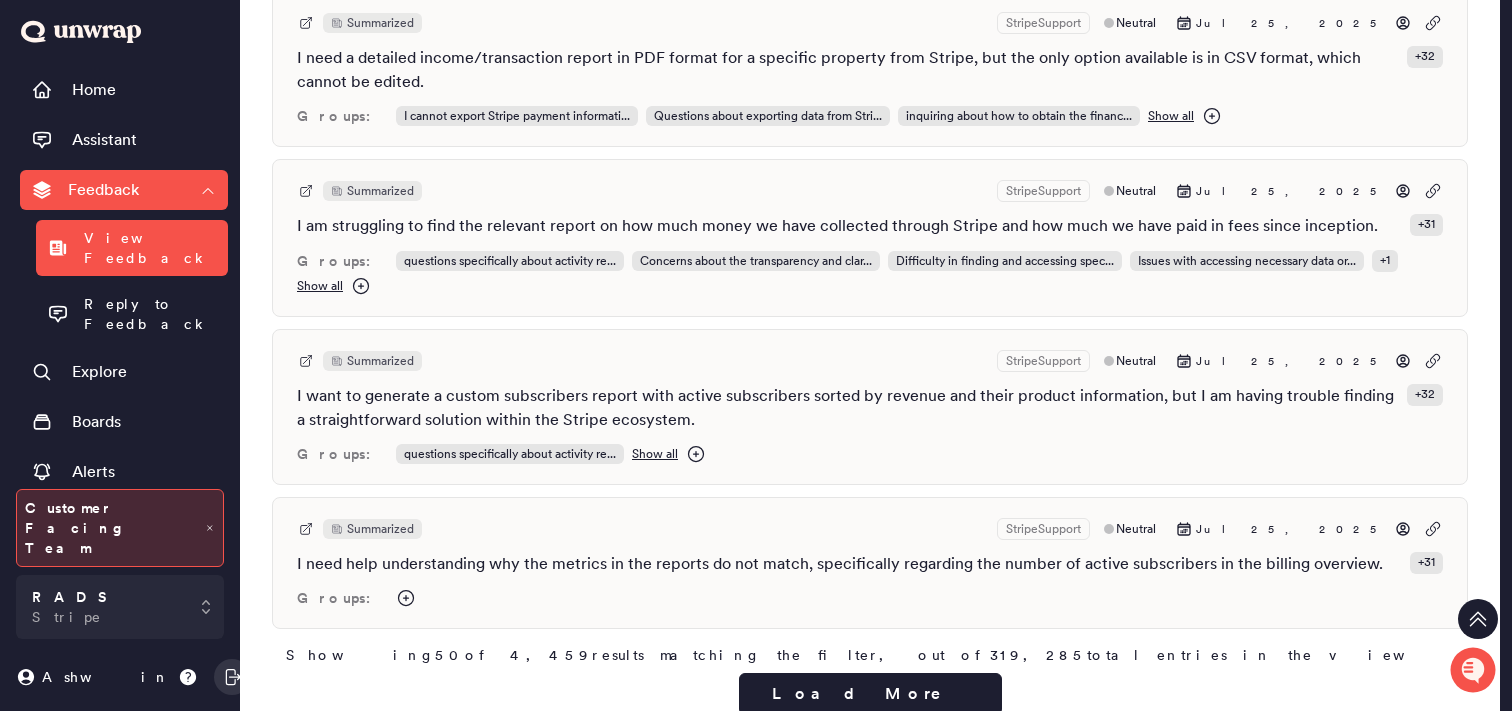 click on "4,459" at bounding box center (551, 655) 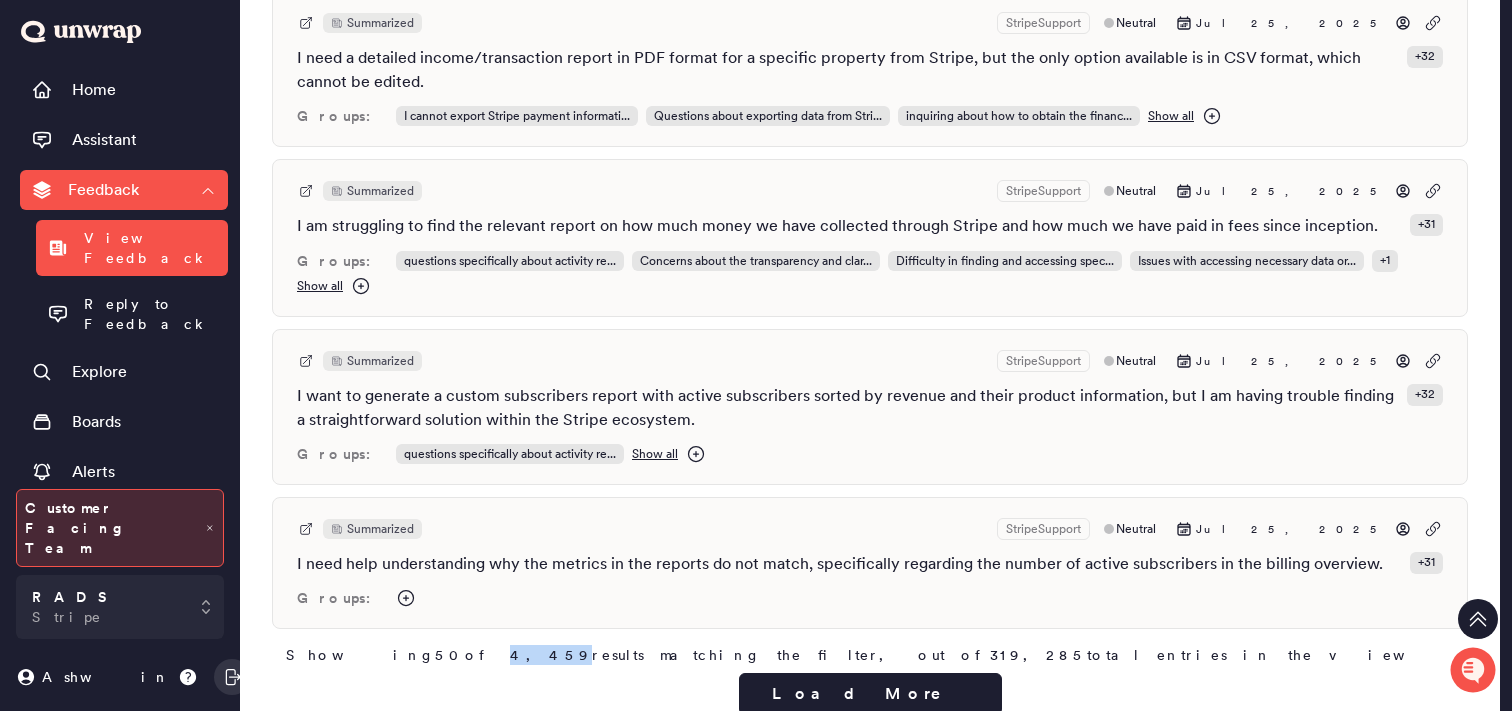 click on "4,459" at bounding box center [551, 655] 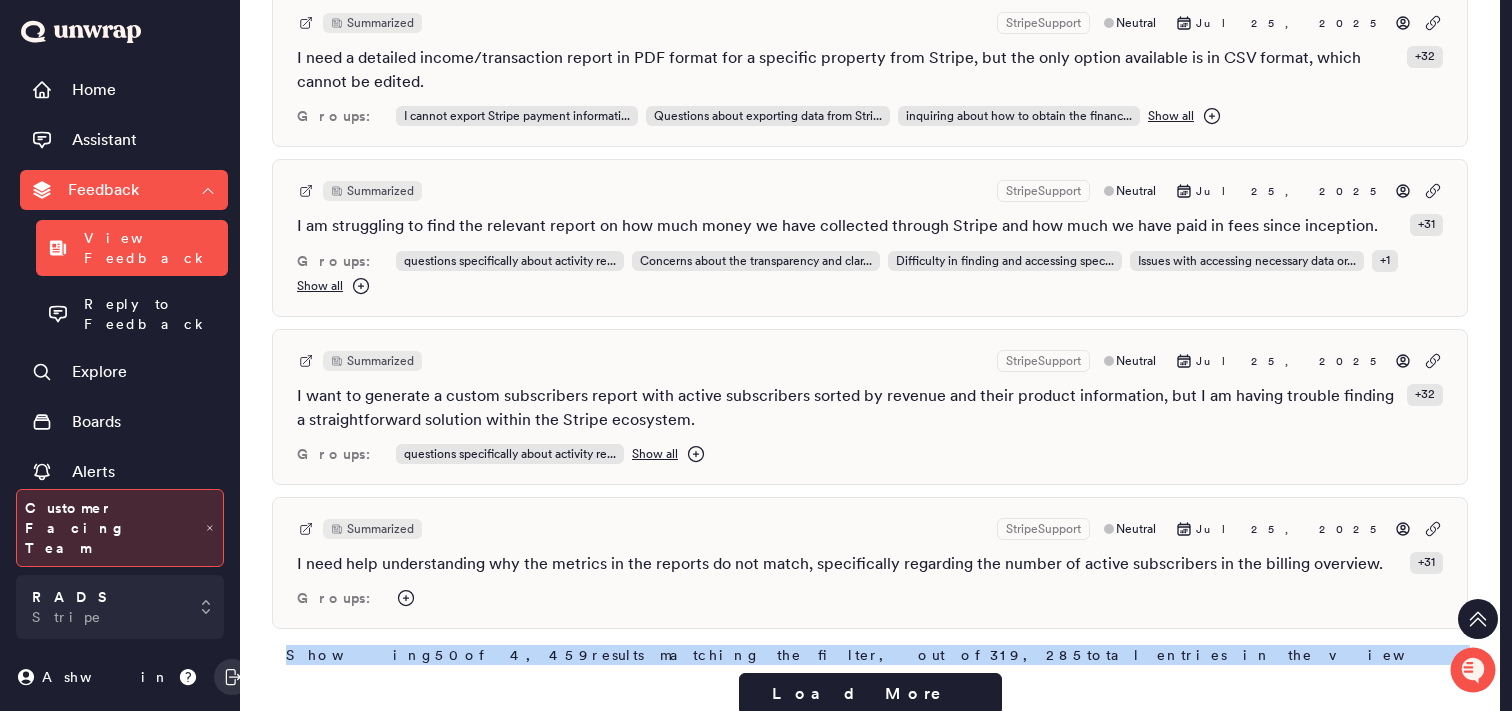 click on "4,459" at bounding box center [551, 655] 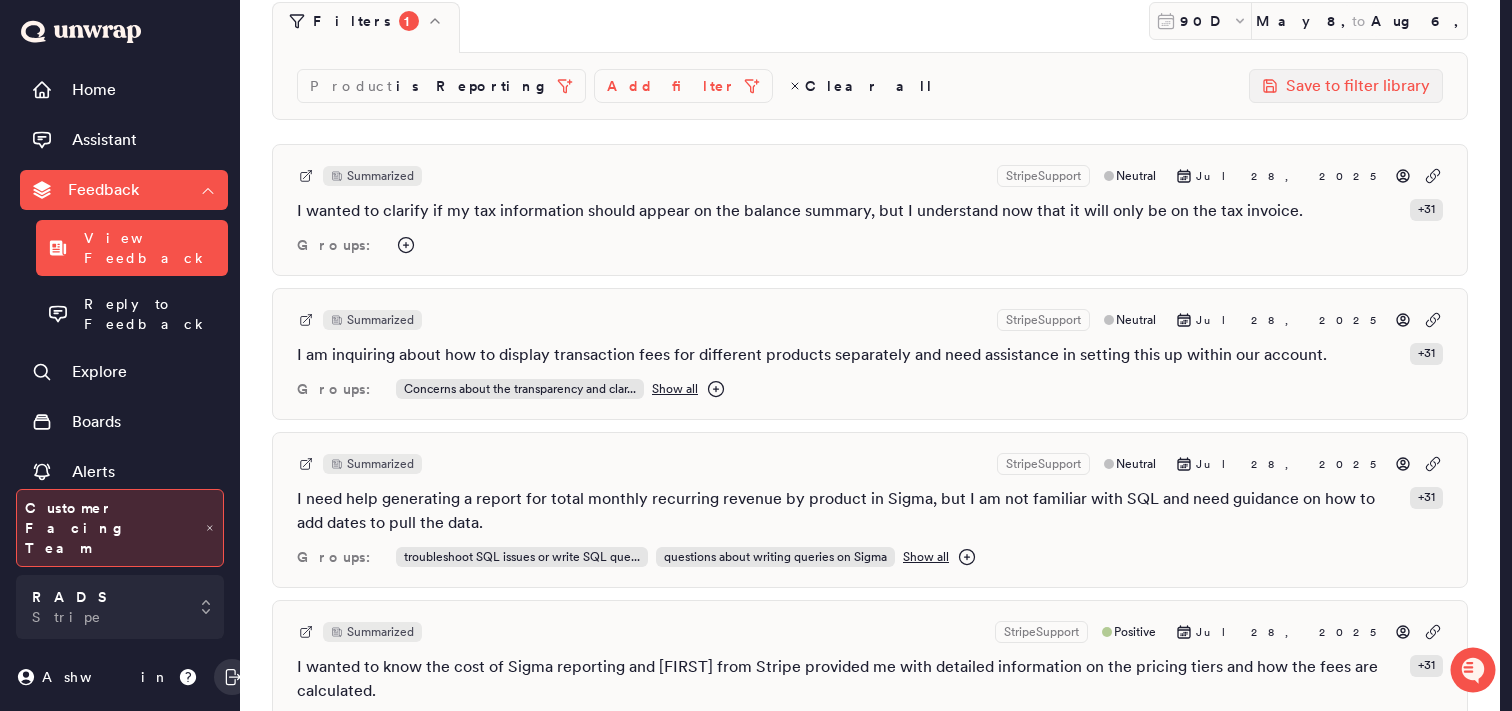 scroll, scrollTop: 101, scrollLeft: 0, axis: vertical 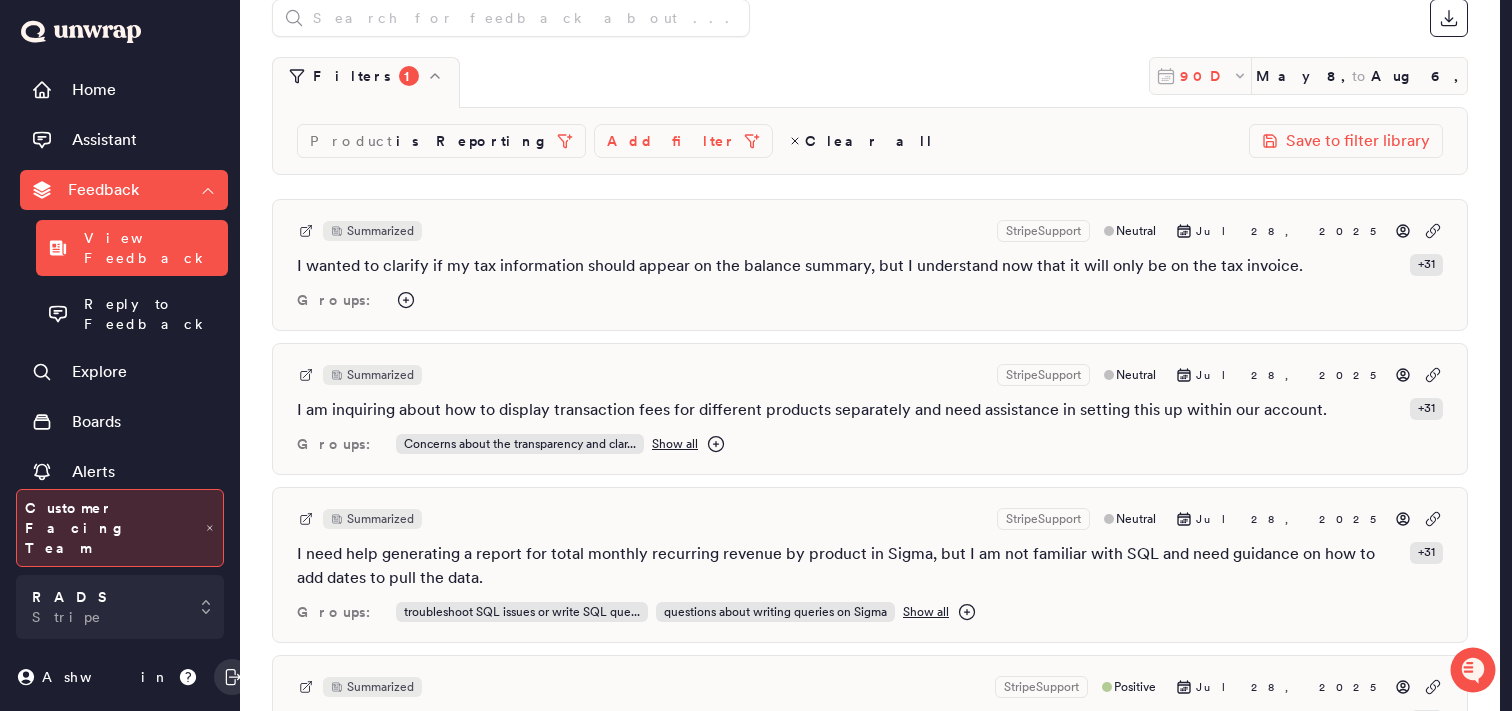 click on "90D" at bounding box center [1206, 76] 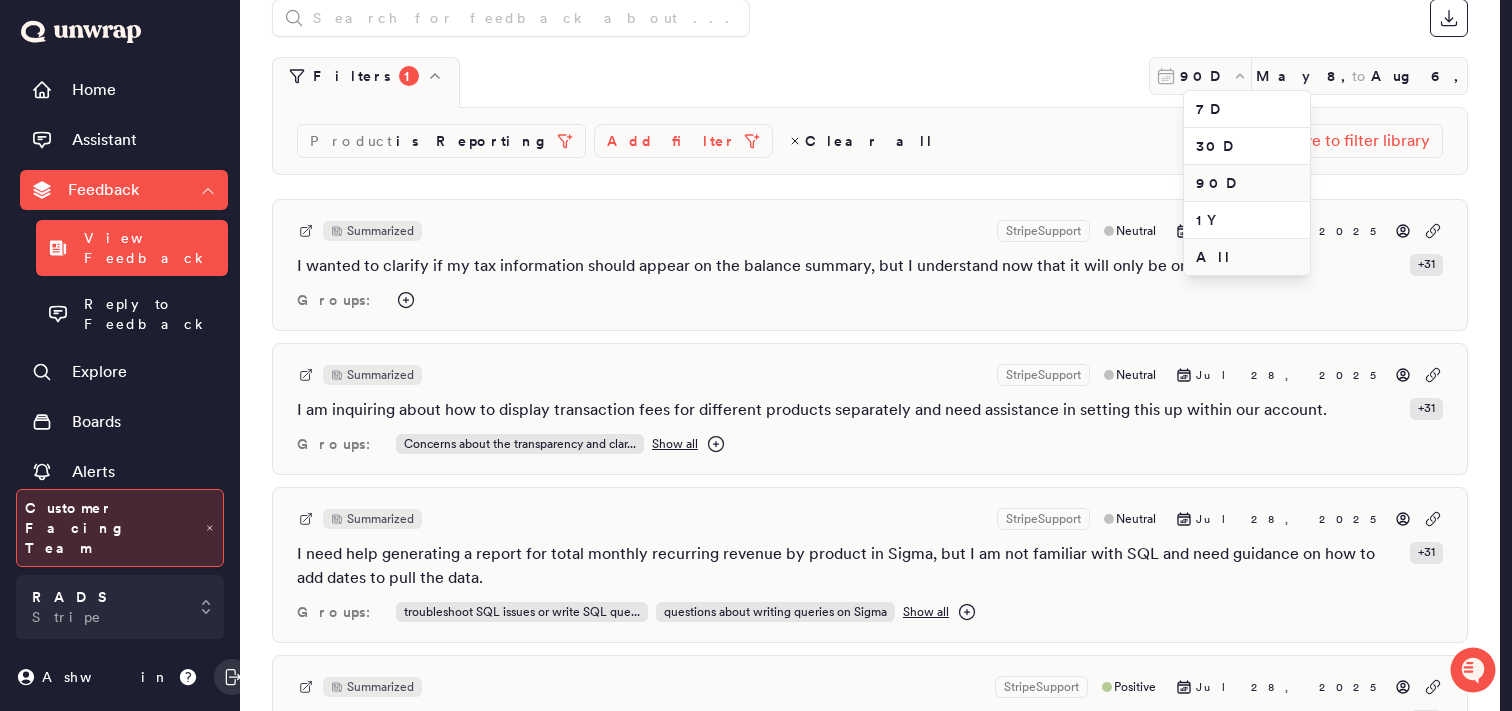 click on "All" at bounding box center (1247, 257) 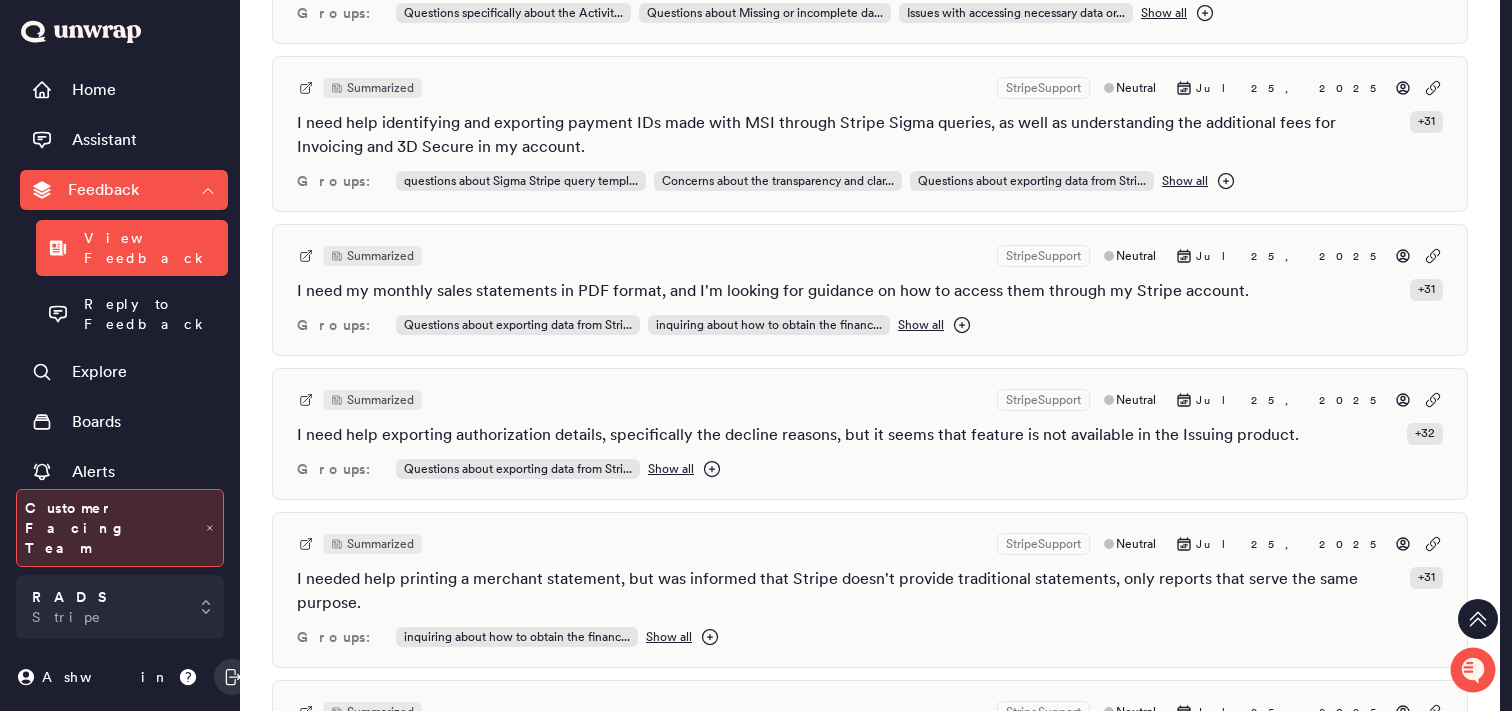 scroll, scrollTop: 7605, scrollLeft: 0, axis: vertical 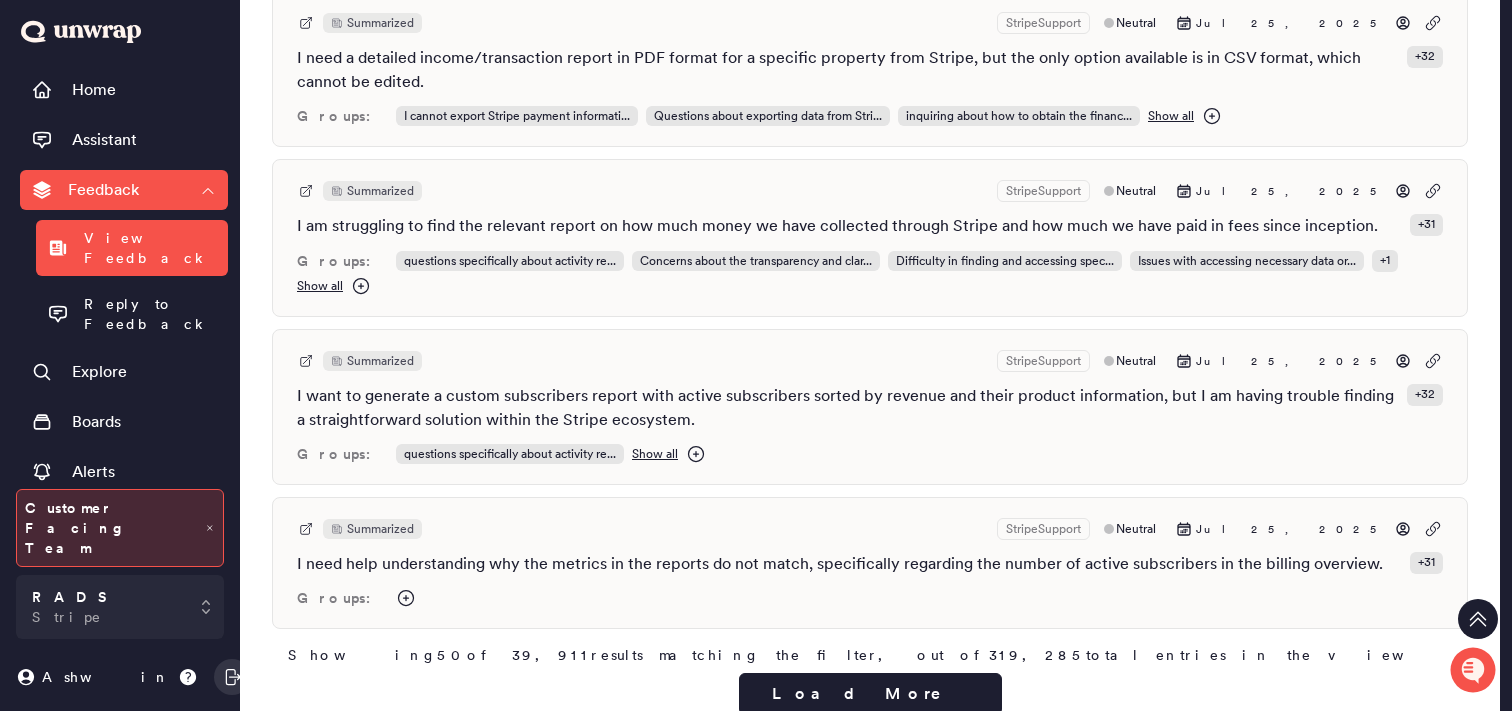 click on "Showing 50 of 39,911 results matching the filter, out of 319,285 total entries in the view" at bounding box center (870, 655) 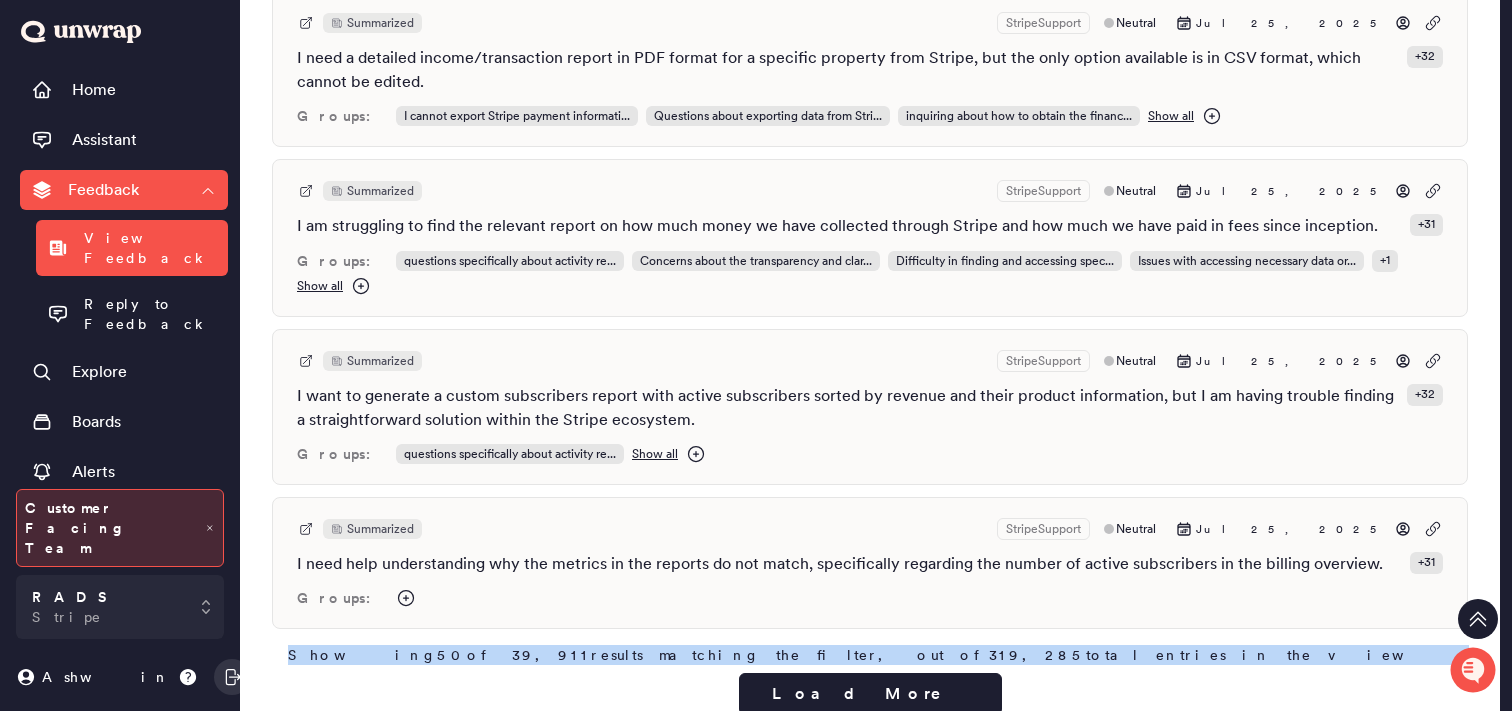 click on "Showing 50 of 39,911 results matching the filter, out of 319,285 total entries in the view" at bounding box center [870, 655] 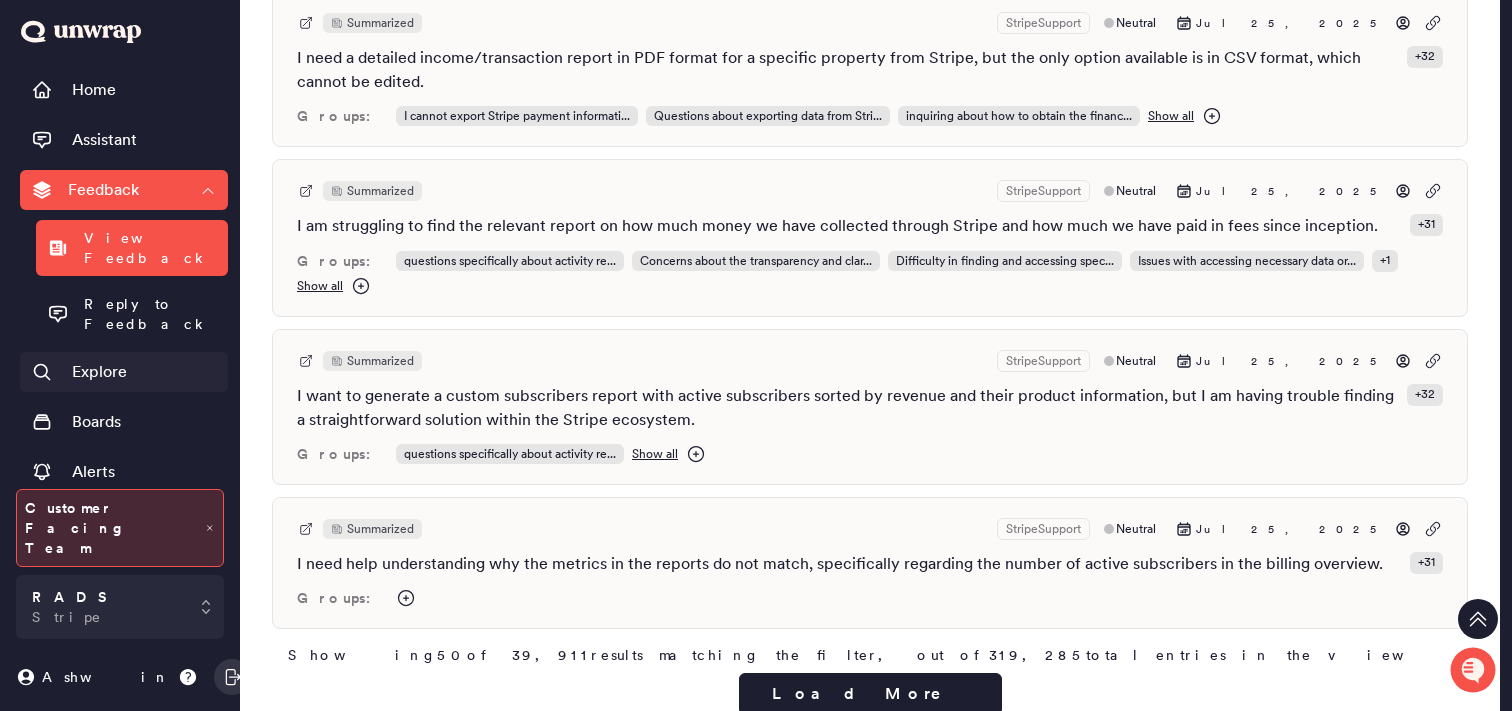 click on "Explore" at bounding box center (99, 372) 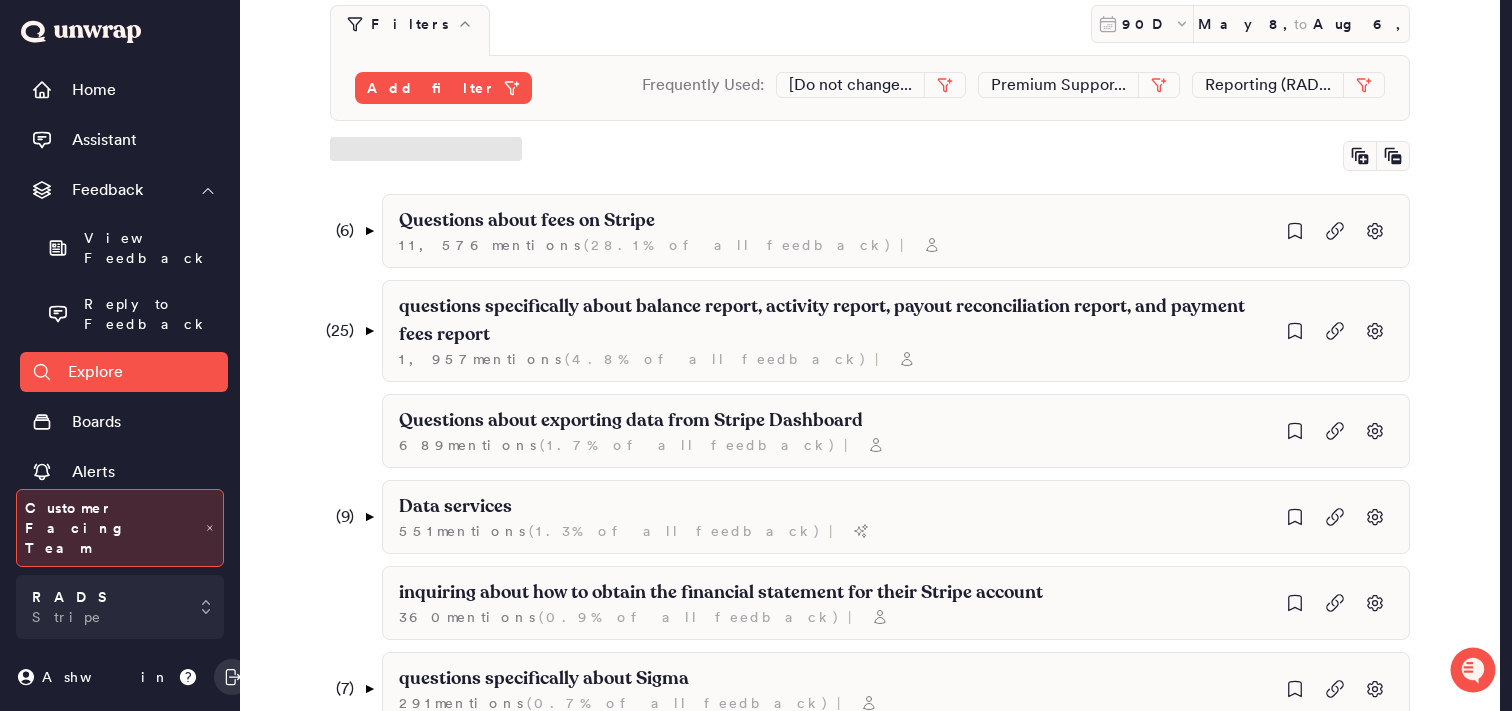 scroll, scrollTop: 0, scrollLeft: 0, axis: both 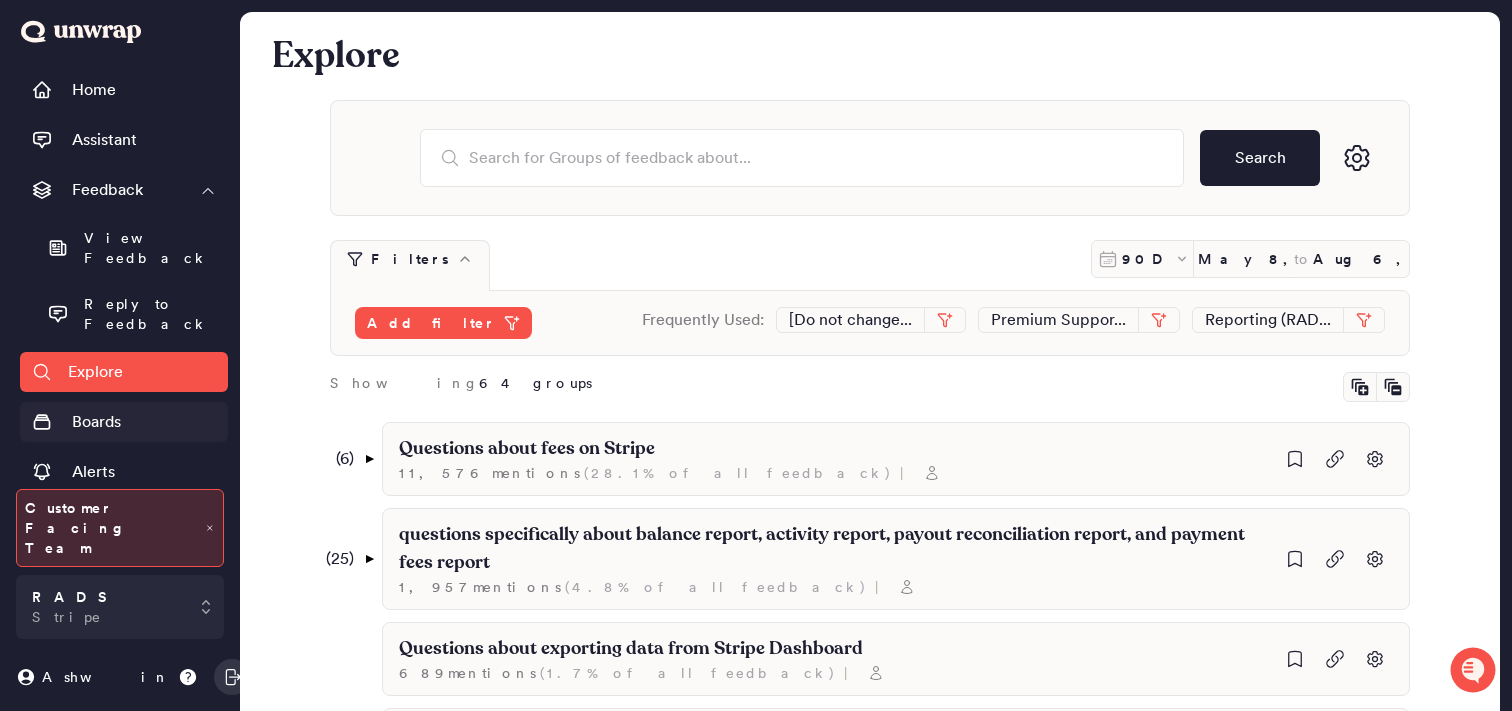 click on "Boards" at bounding box center [96, 422] 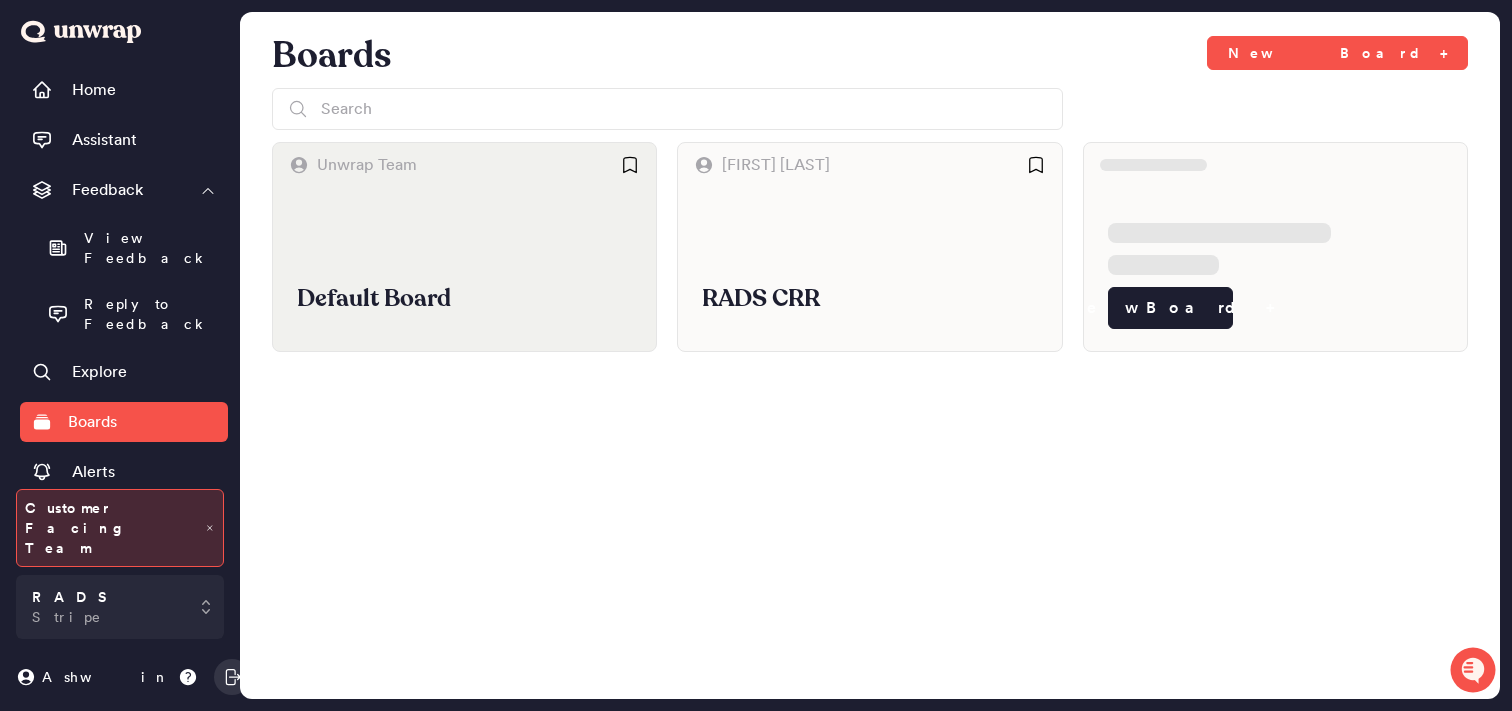 click on "Default Board" at bounding box center [464, 299] 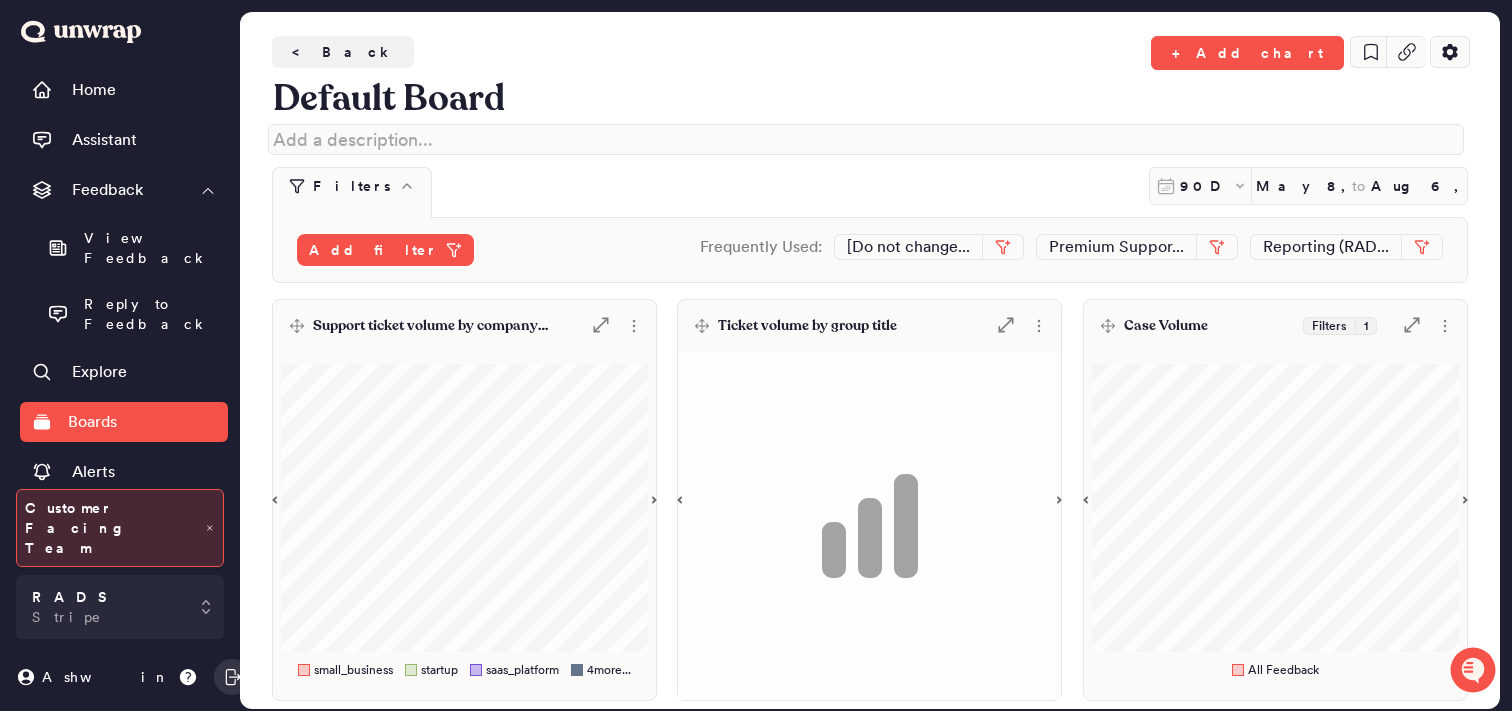 scroll, scrollTop: 10, scrollLeft: 0, axis: vertical 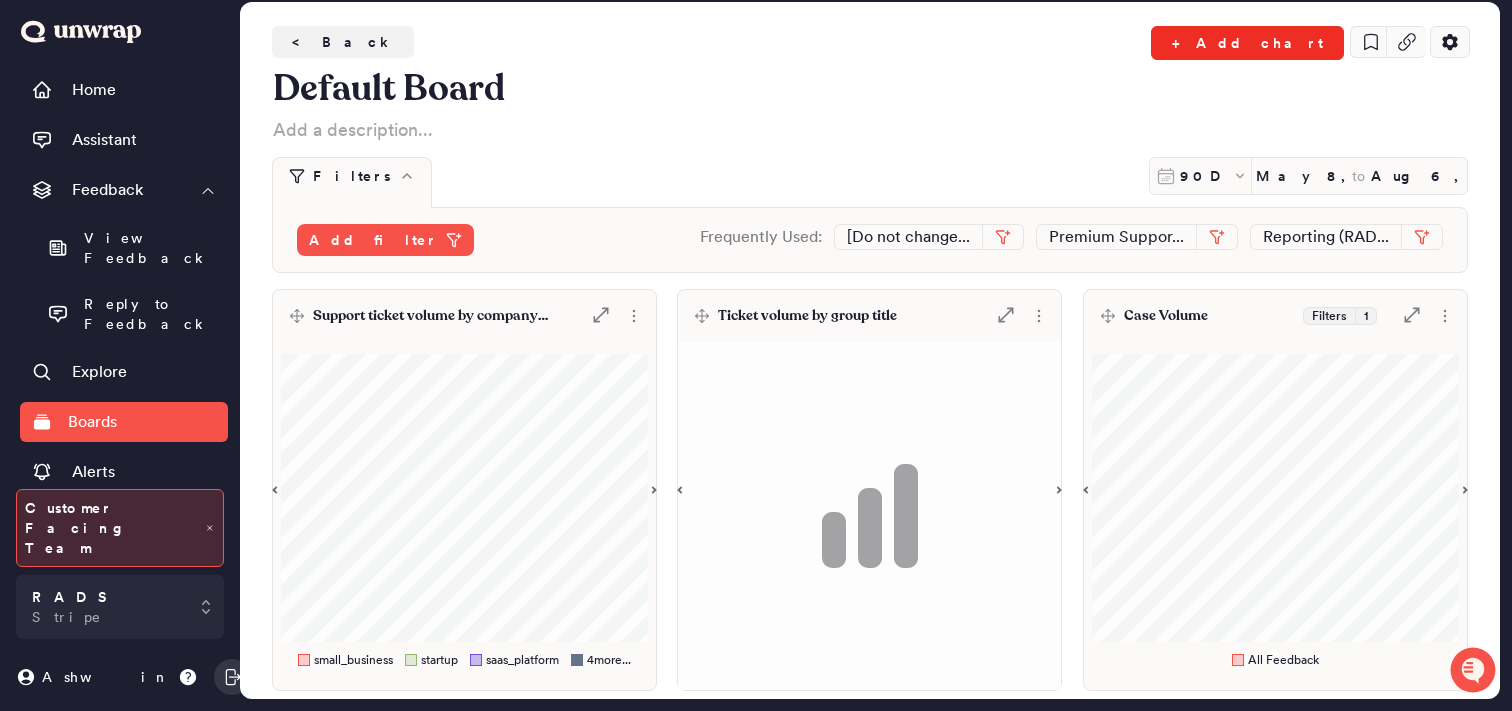 click on "+ Add chart" at bounding box center (1247, 43) 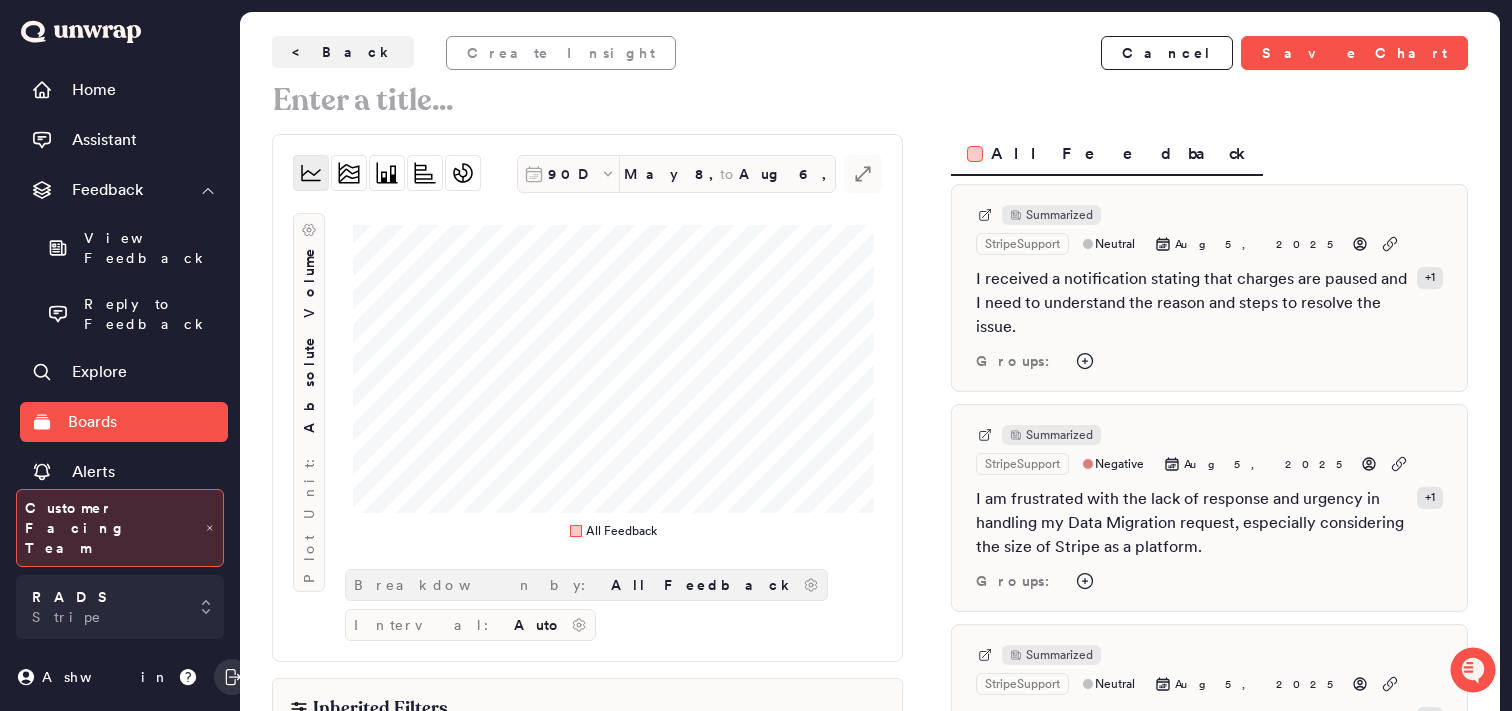 click on "All Feedback" at bounding box center [703, 585] 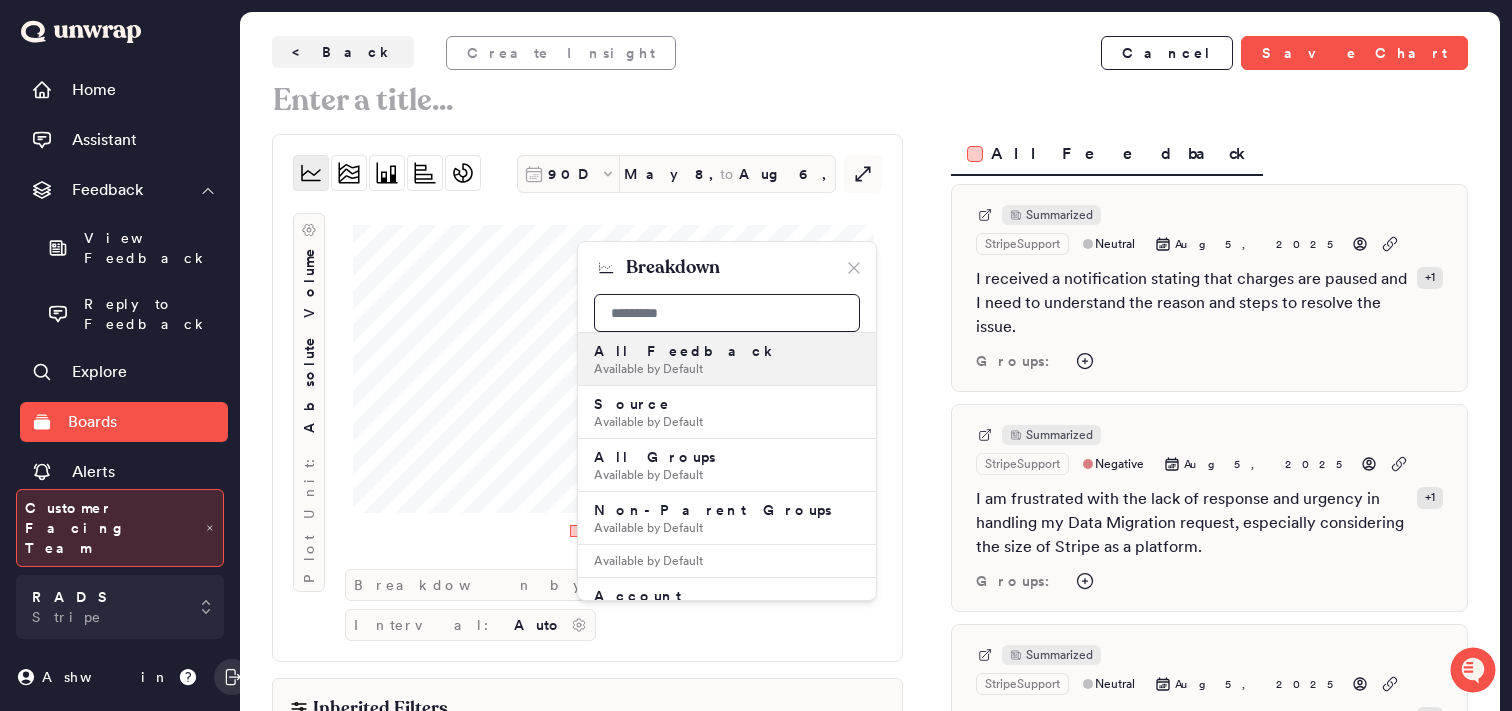 click at bounding box center (727, 313) 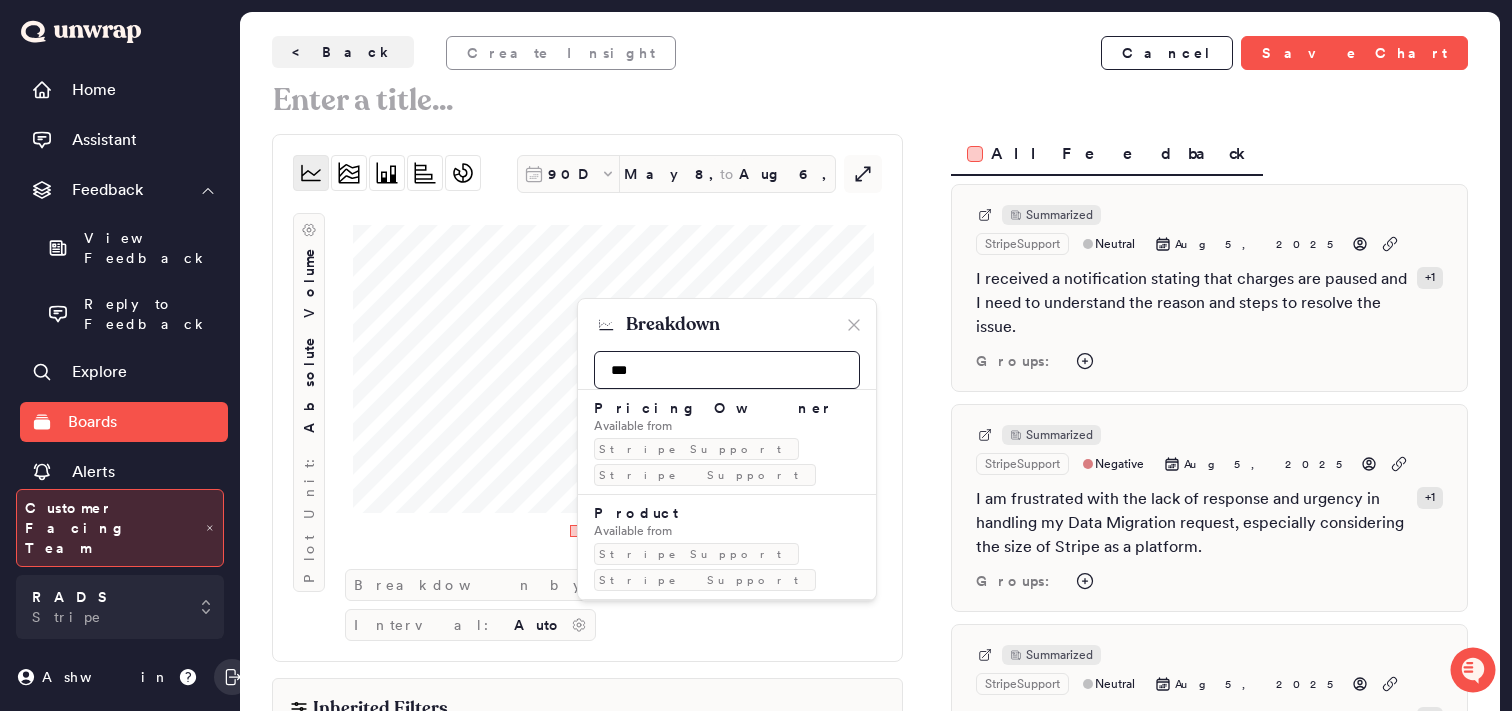 type on "****" 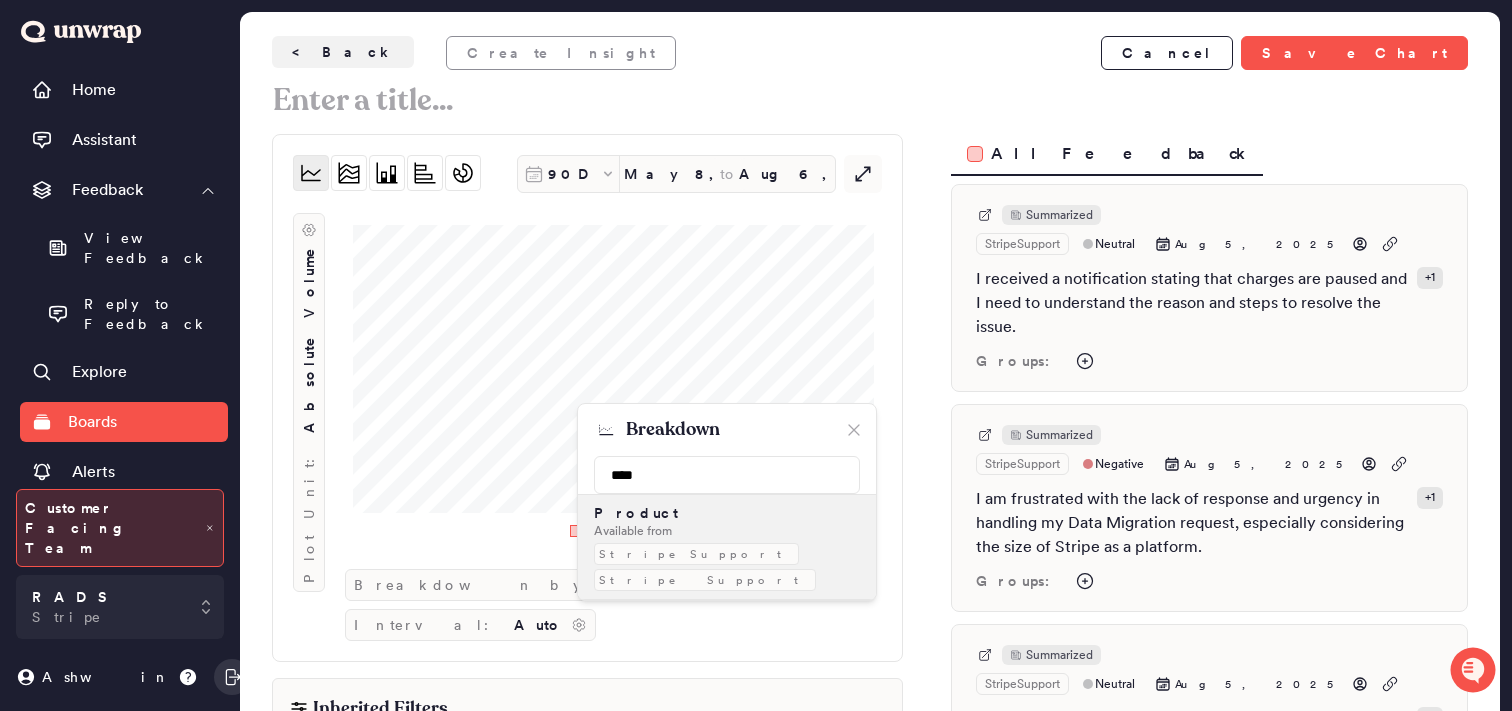 click on "Available from" at bounding box center (633, 531) 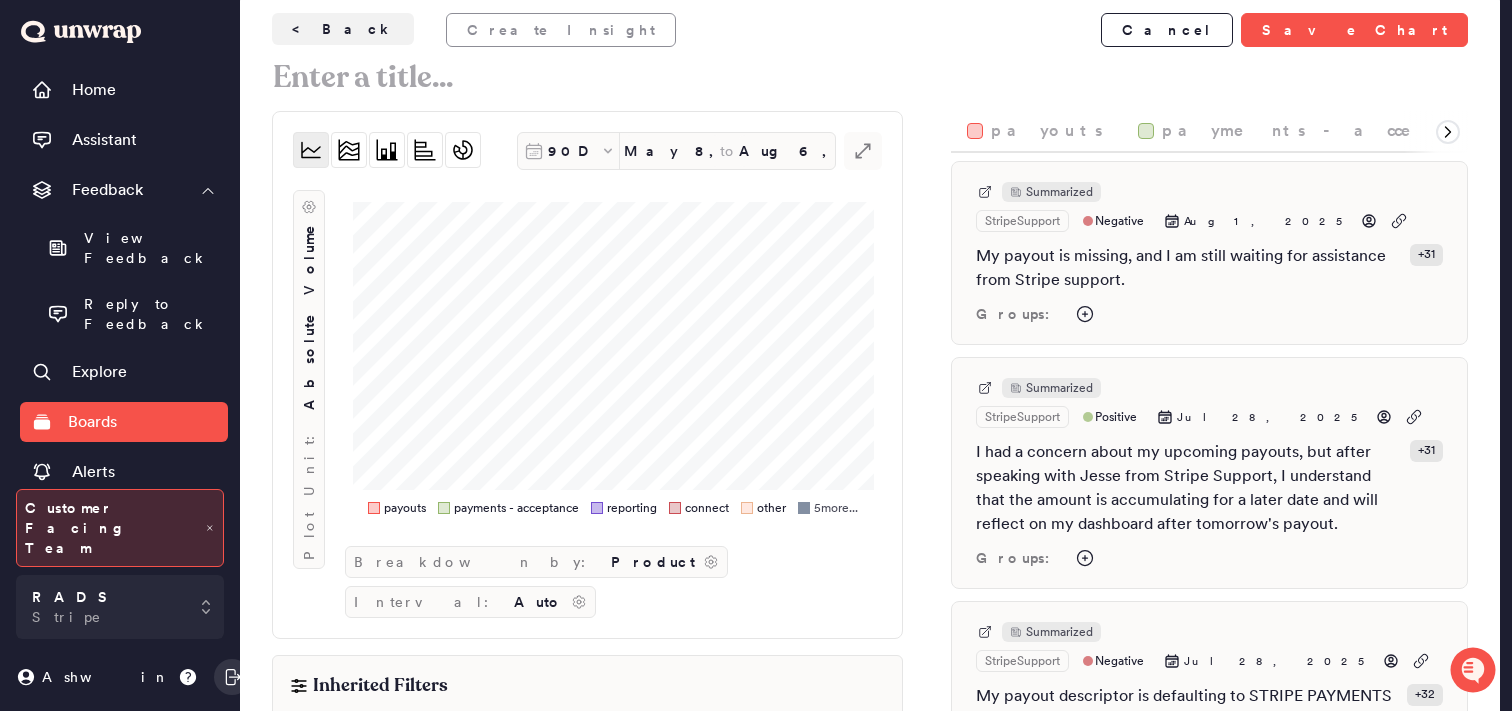 scroll, scrollTop: 29, scrollLeft: 0, axis: vertical 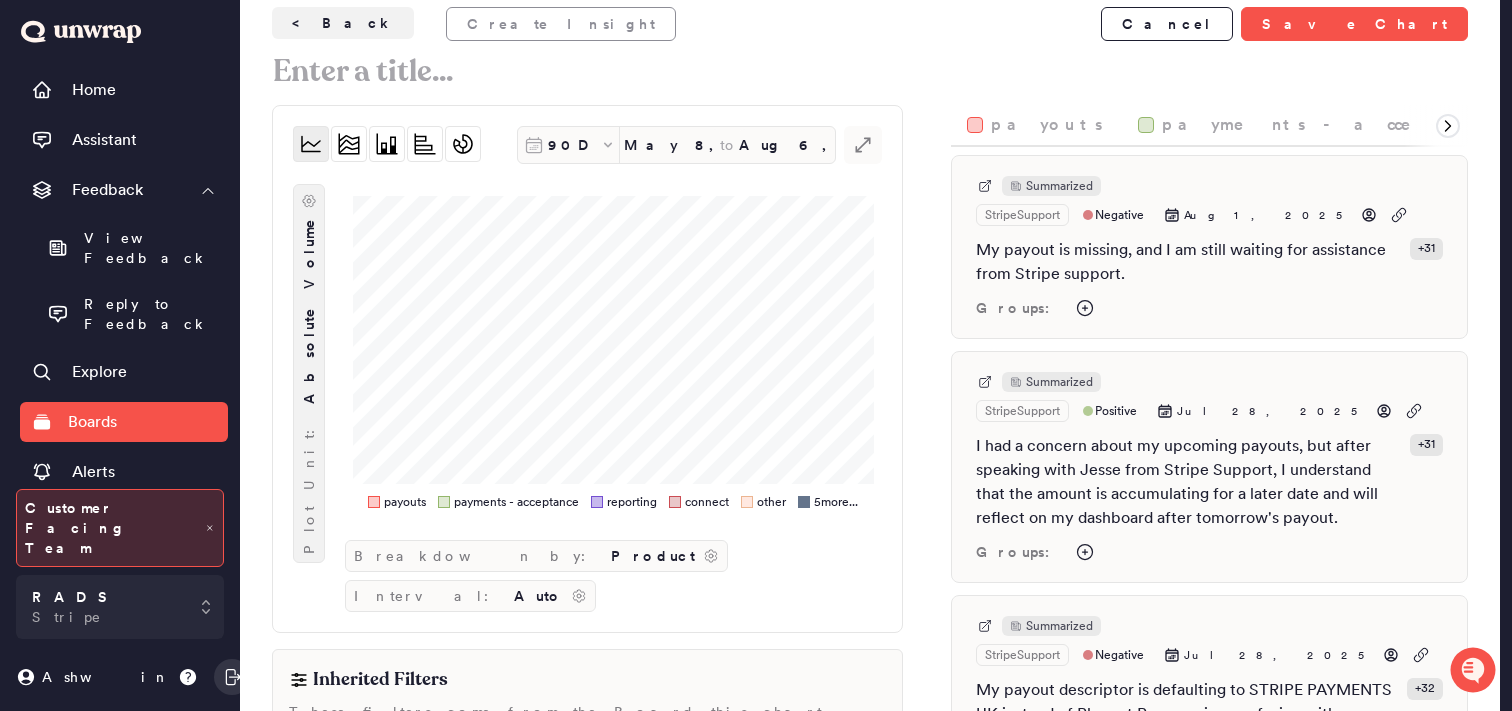 click on "Absolute Volume" at bounding box center (309, 310) 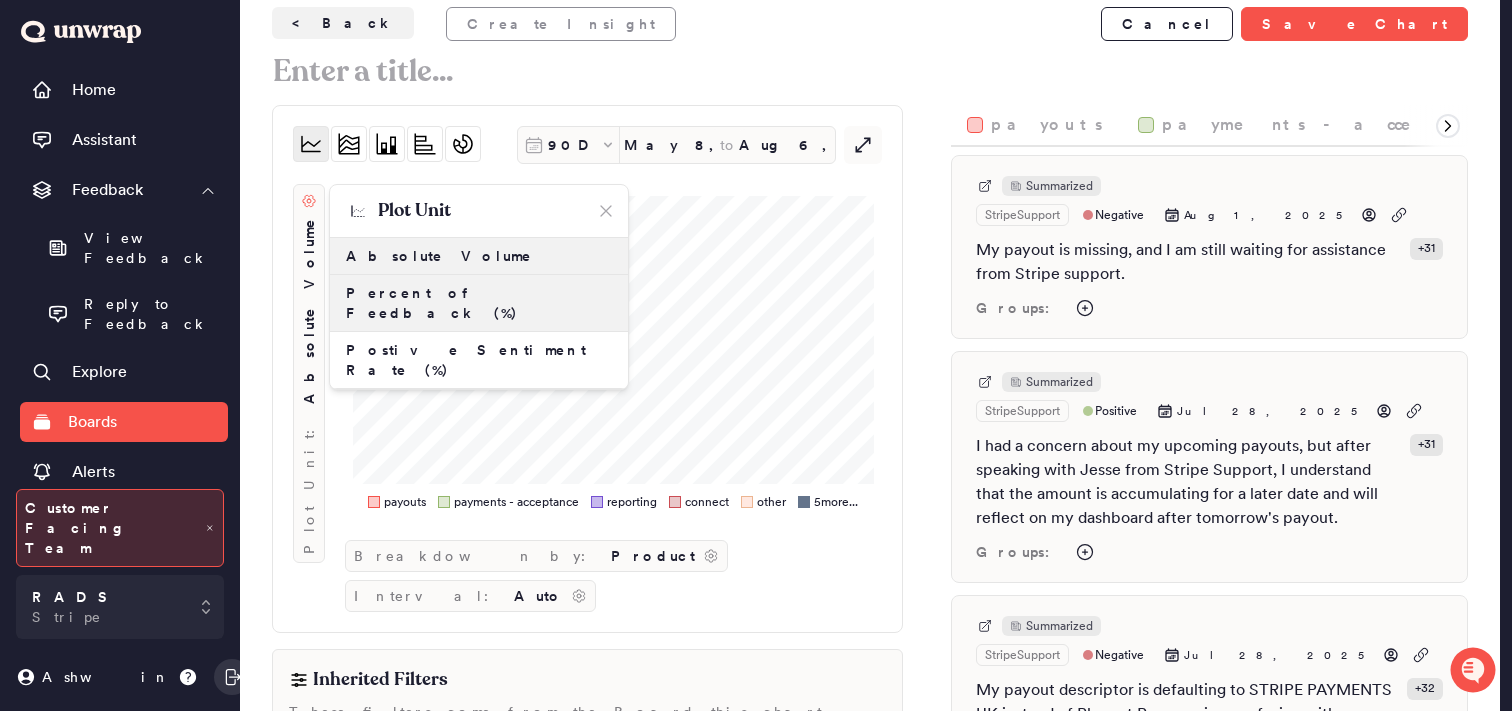 click on "Percent of Feedback (%)" at bounding box center [479, 303] 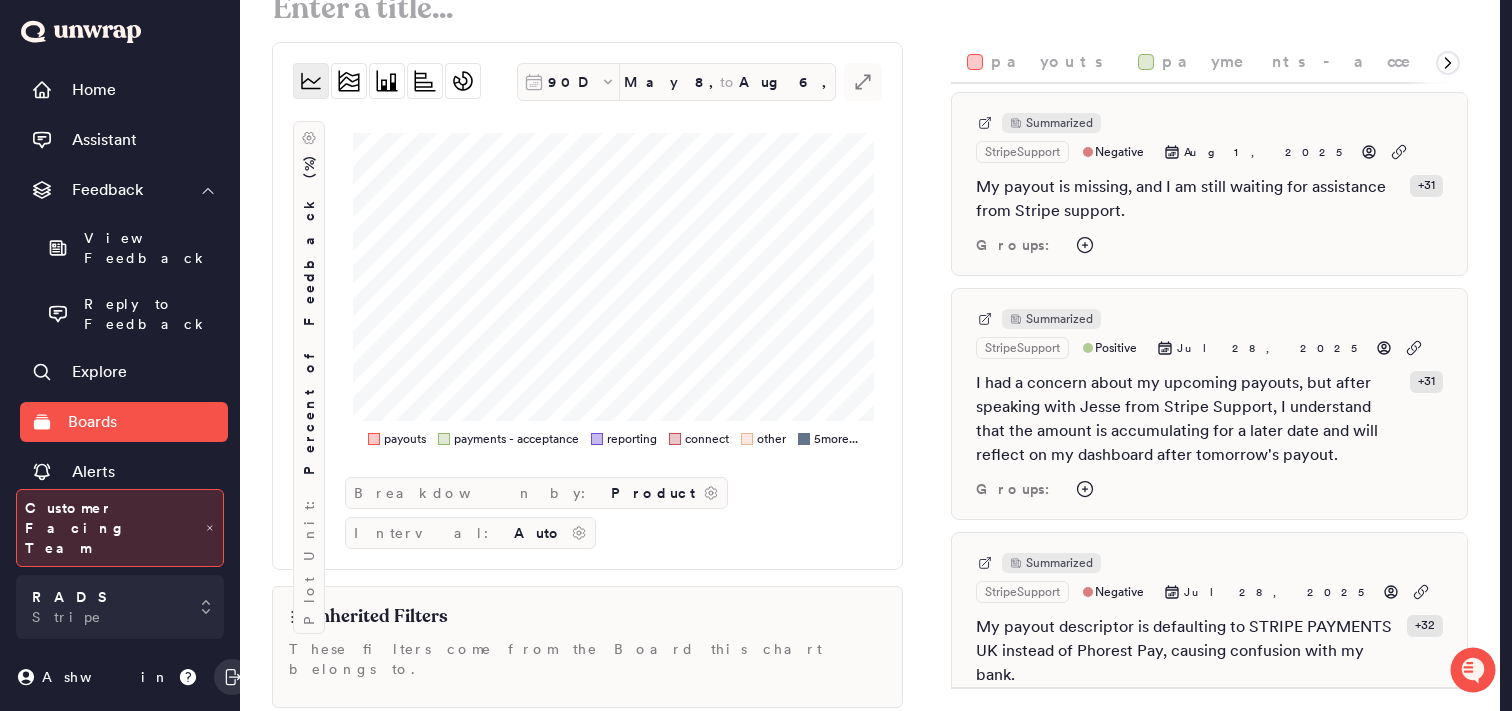 scroll, scrollTop: 105, scrollLeft: 0, axis: vertical 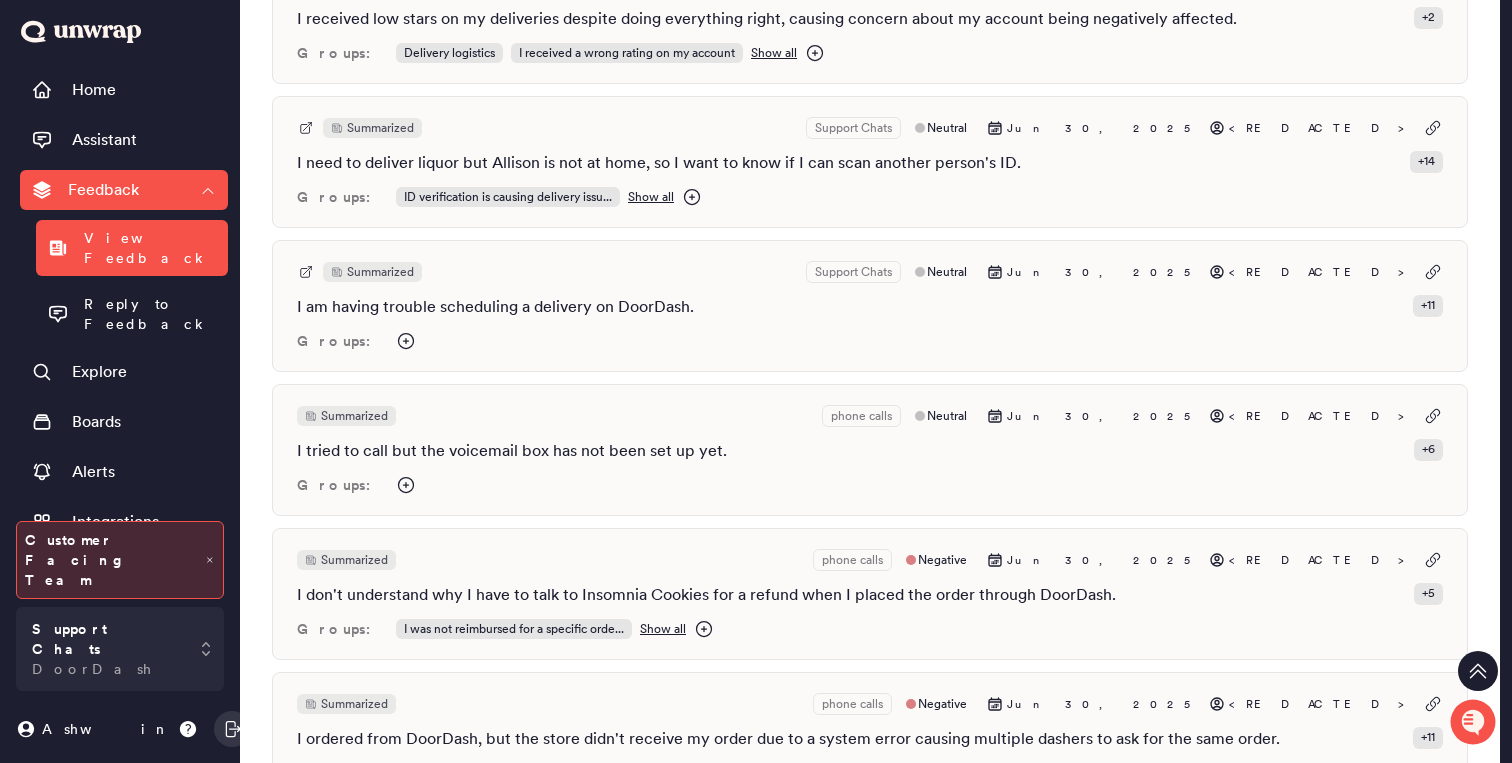 click on "Organizations" at bounding box center [124, 572] 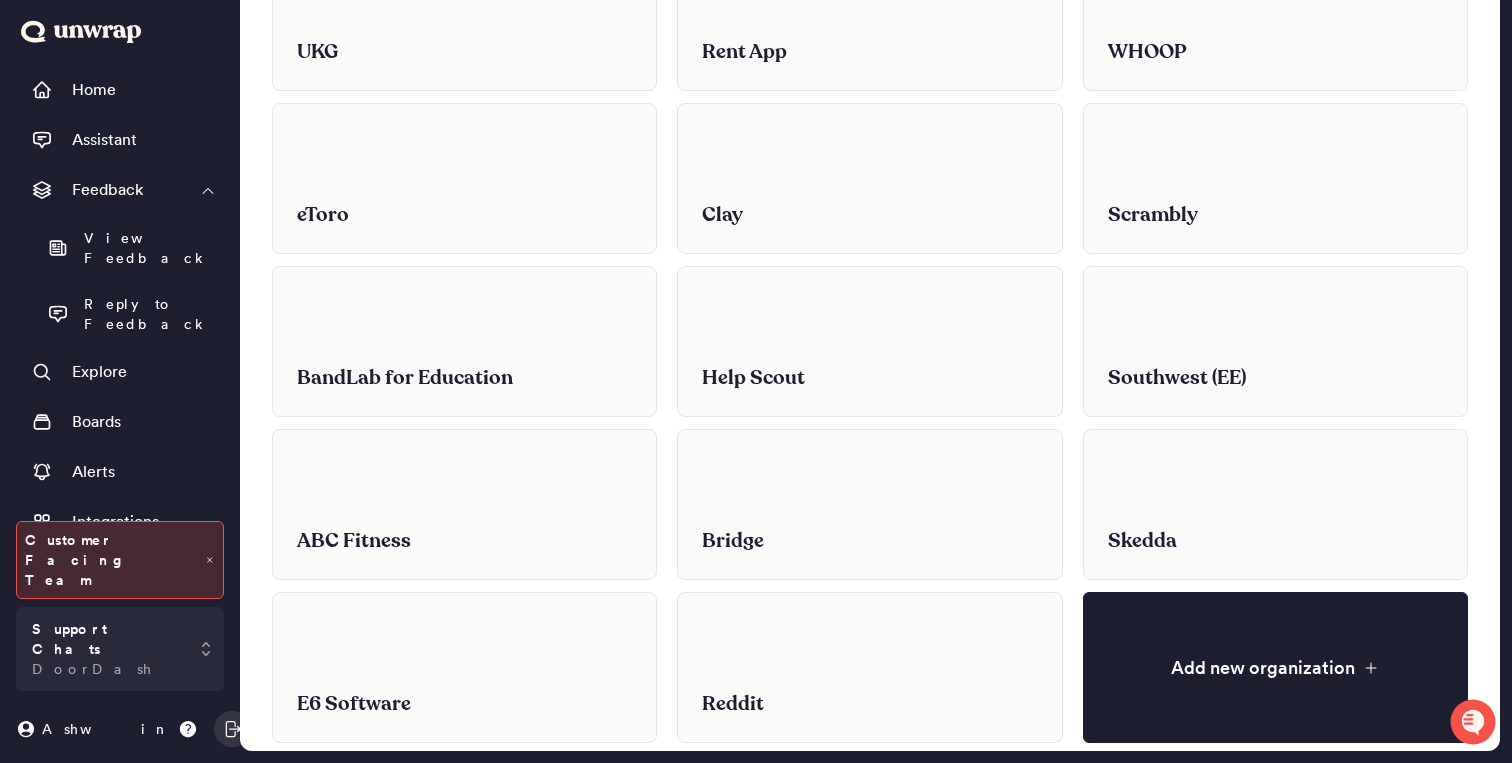 scroll, scrollTop: 6136, scrollLeft: 0, axis: vertical 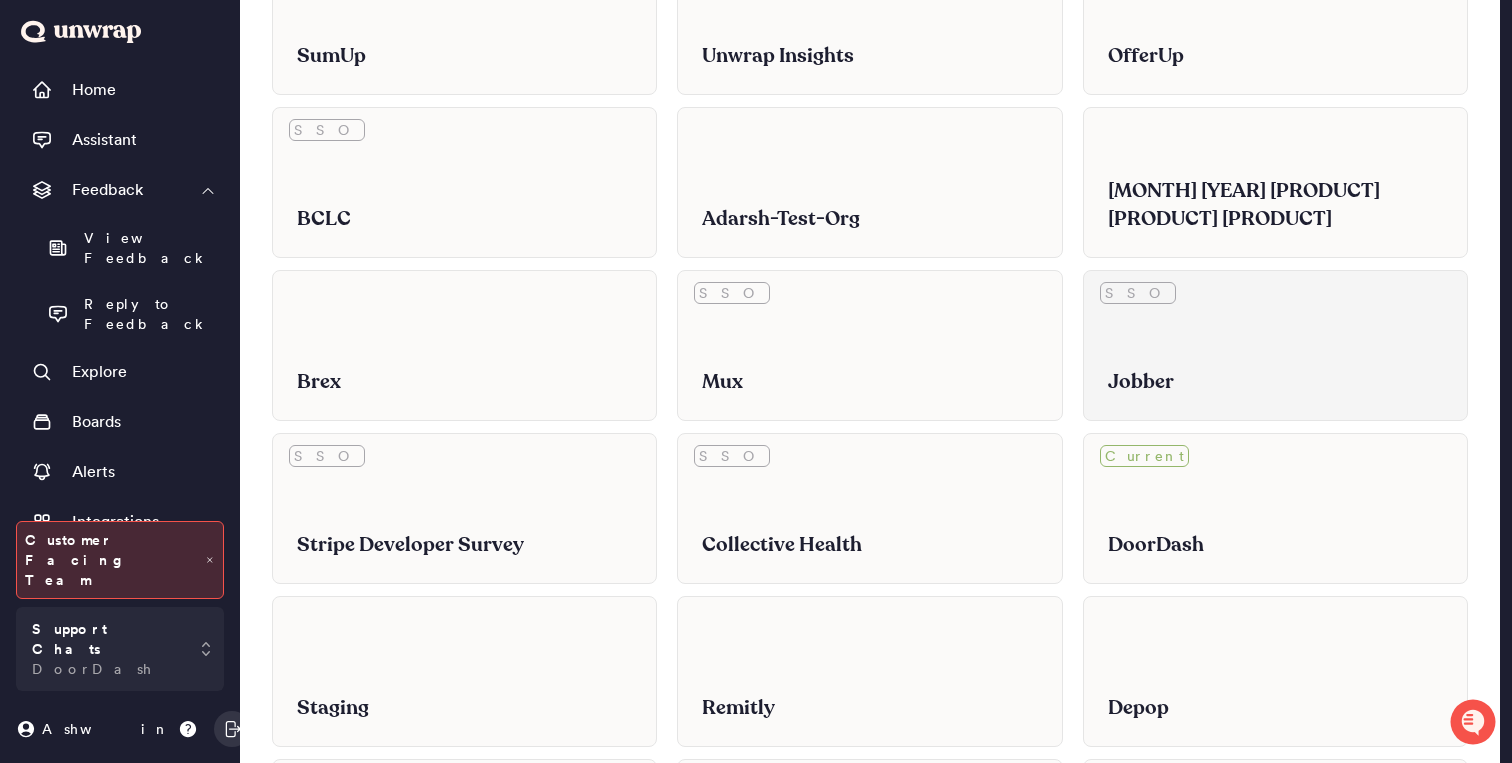 click on "Jobber" at bounding box center (1275, 367) 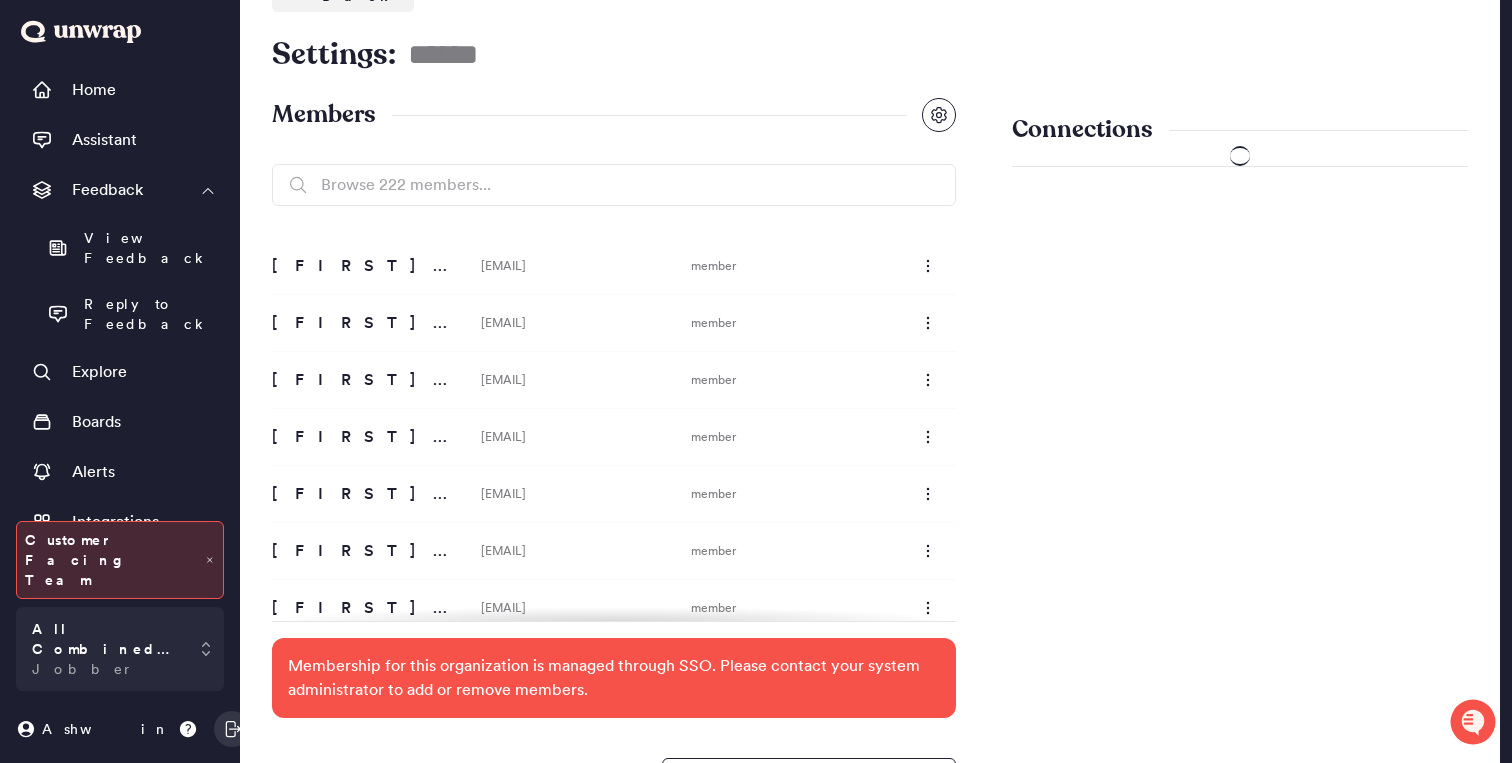 scroll, scrollTop: 307, scrollLeft: 0, axis: vertical 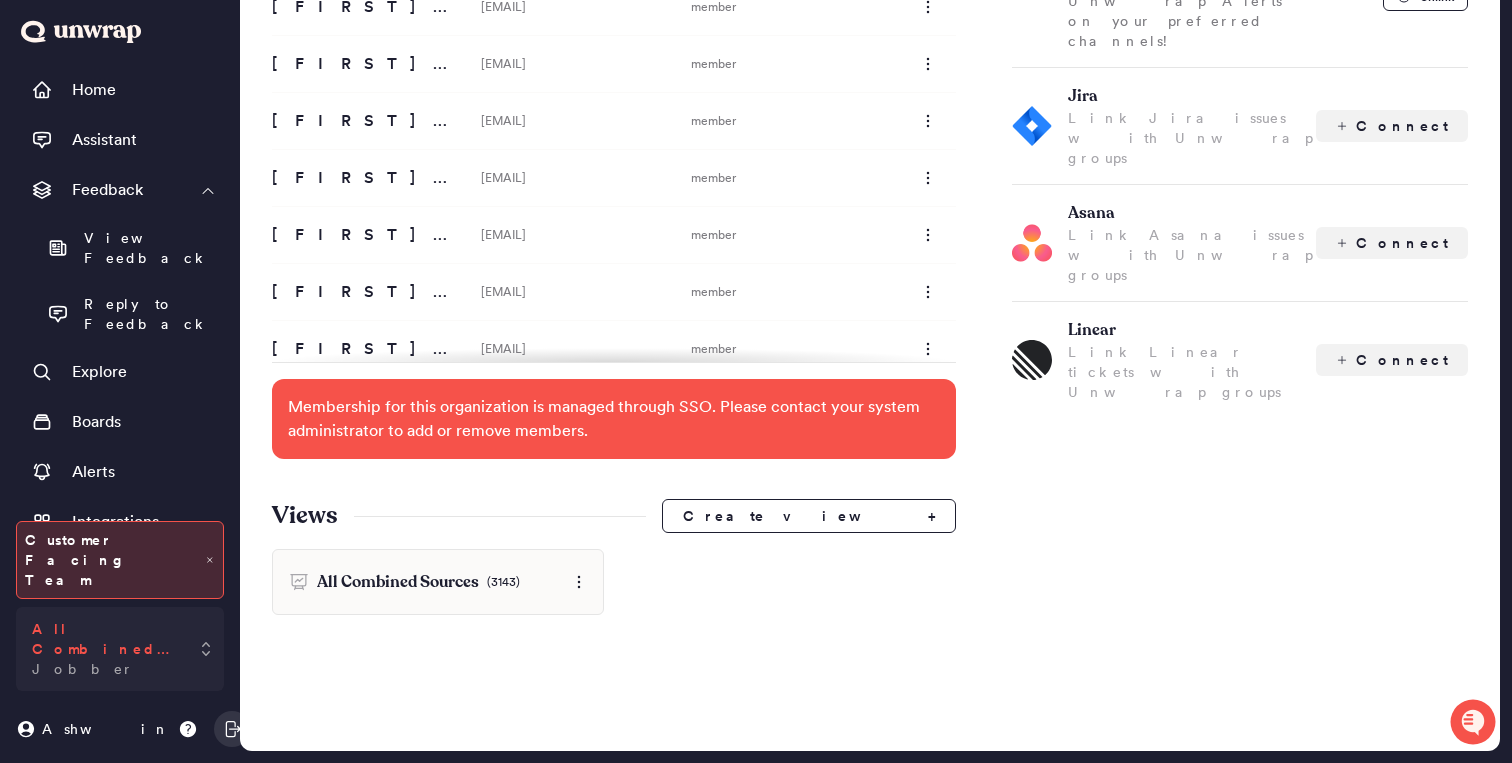 click on "All Combined Sources Jobber" at bounding box center (106, 649) 